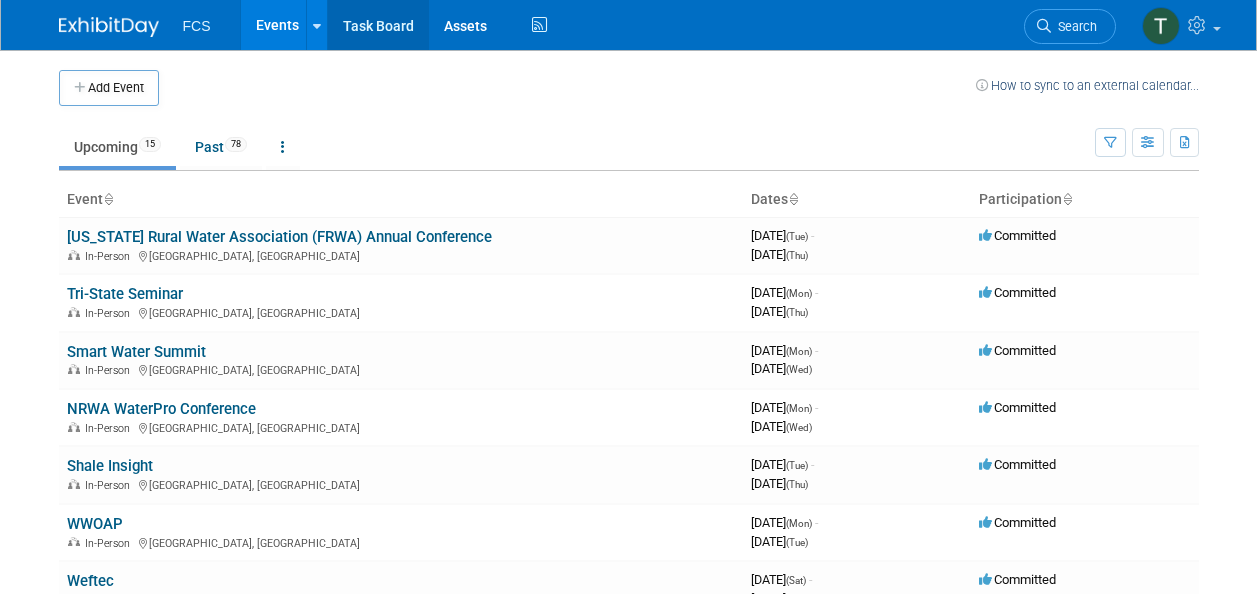 scroll, scrollTop: 0, scrollLeft: 0, axis: both 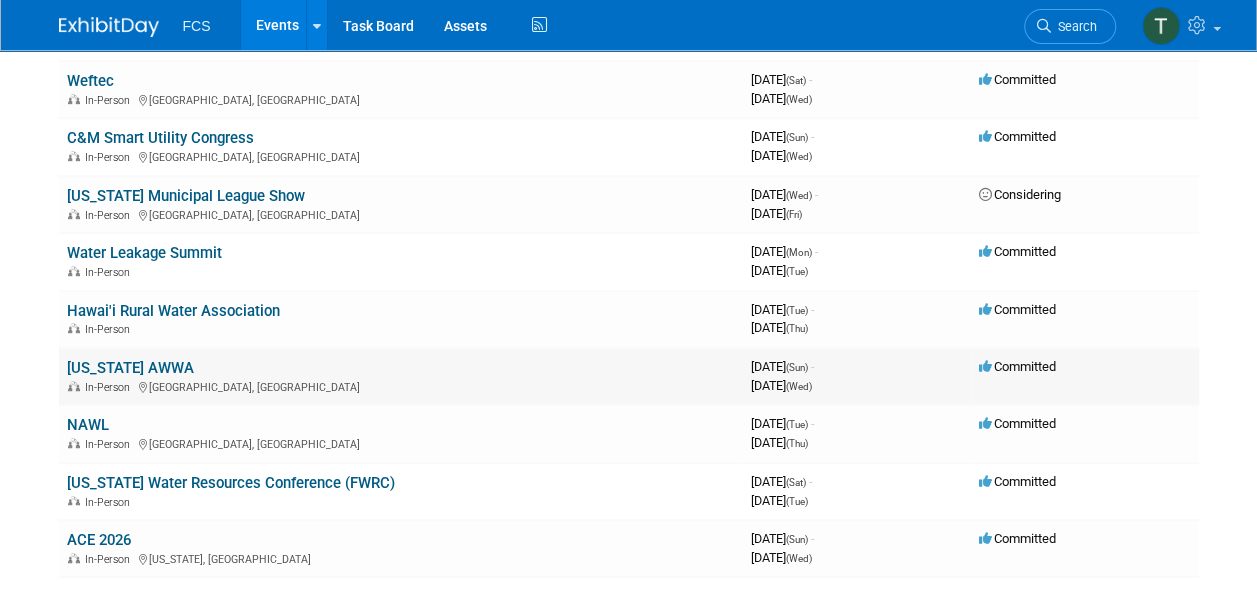click on "In-Person
[GEOGRAPHIC_DATA], [GEOGRAPHIC_DATA]" at bounding box center (401, 386) 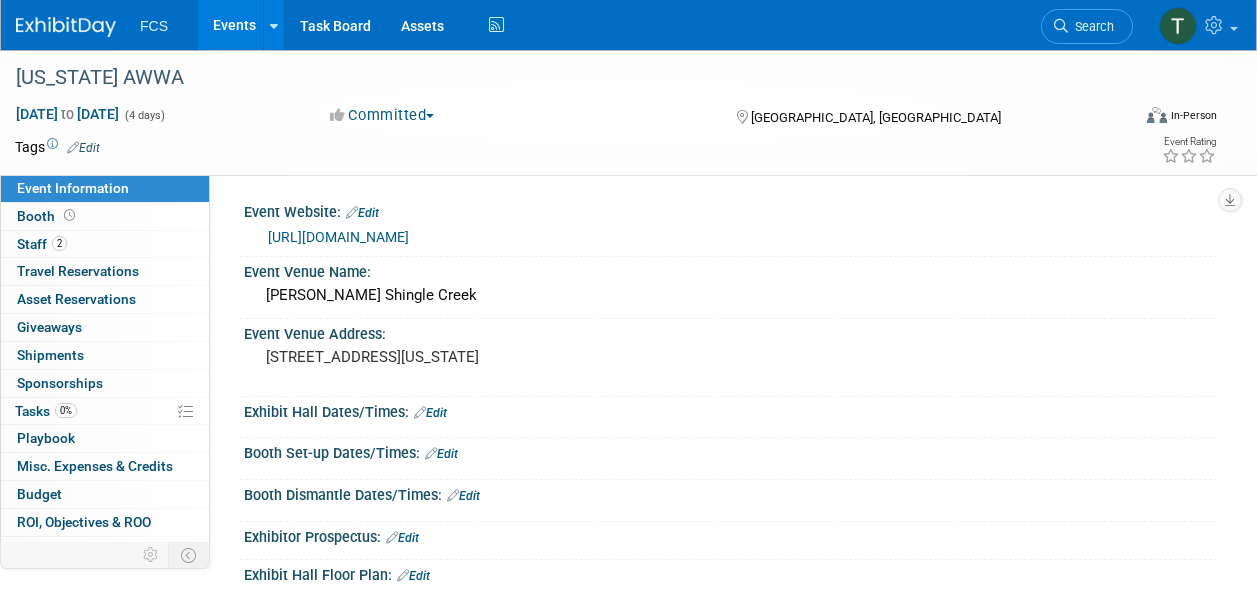 scroll, scrollTop: 0, scrollLeft: 0, axis: both 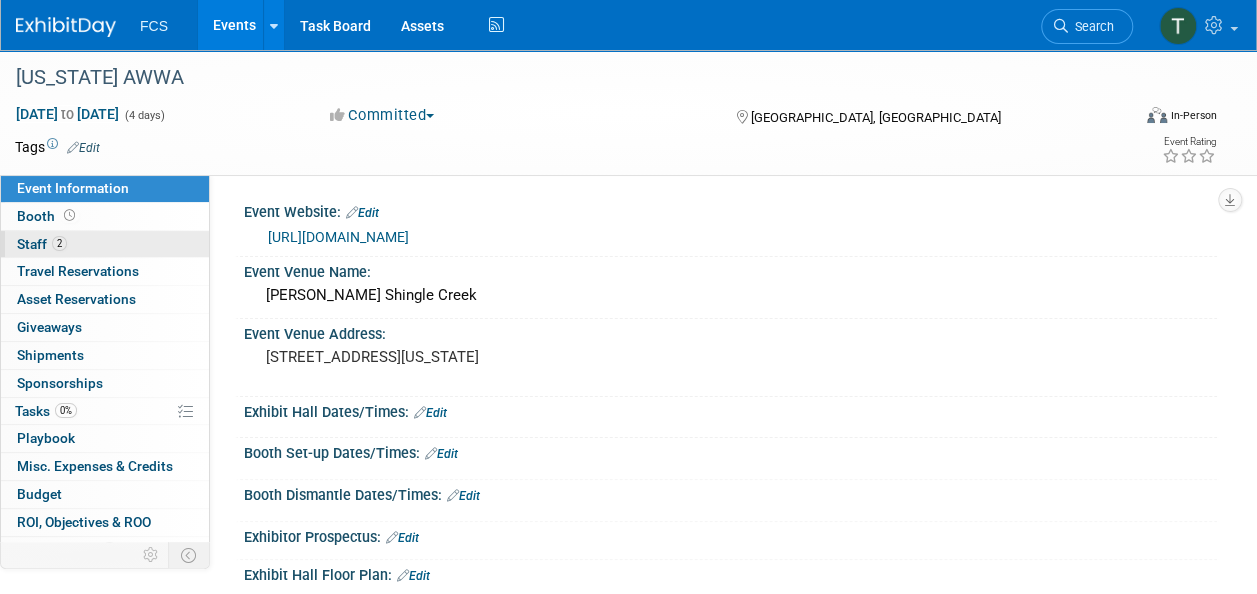 click on "Staff 2" at bounding box center [42, 244] 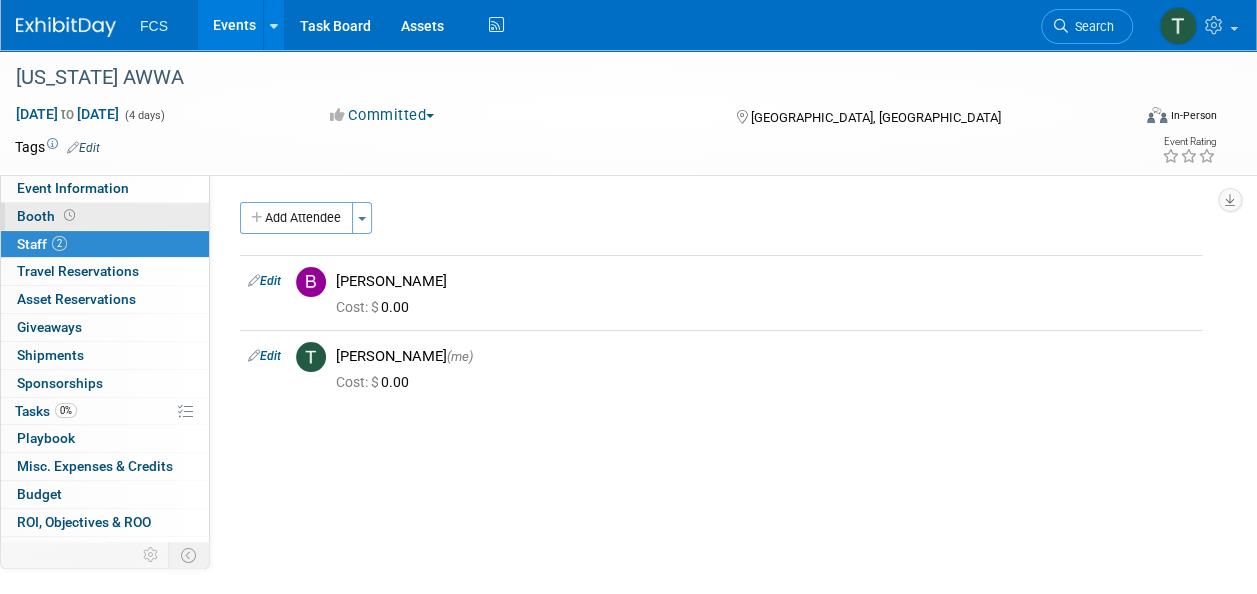 click on "Booth" at bounding box center (48, 216) 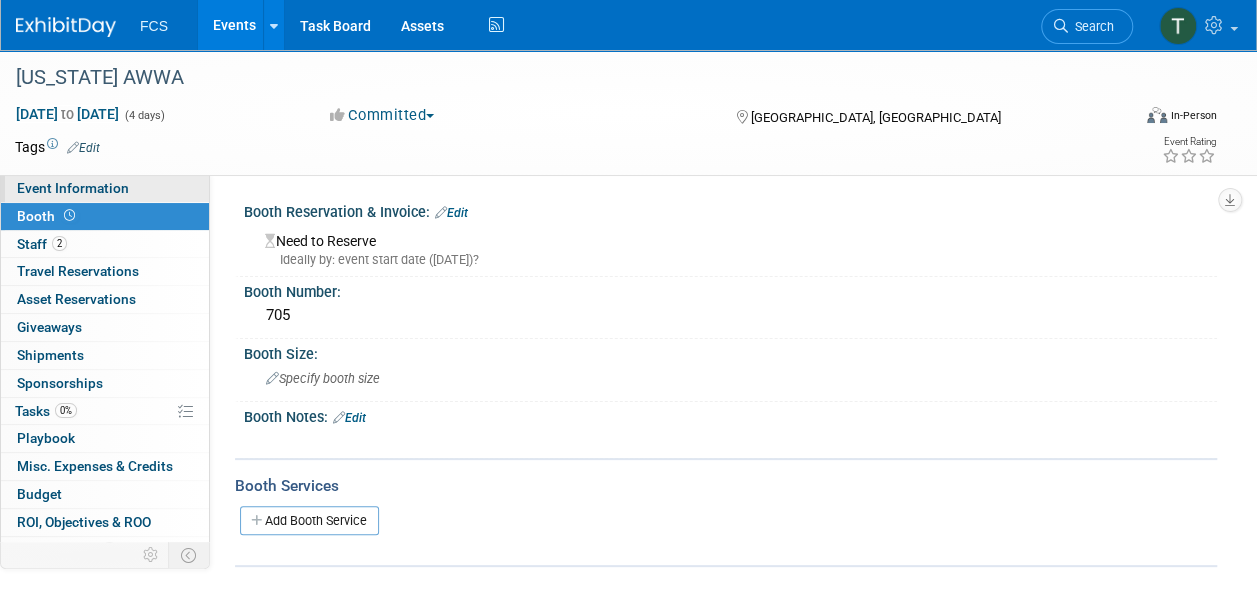 click on "Event Information" at bounding box center [73, 188] 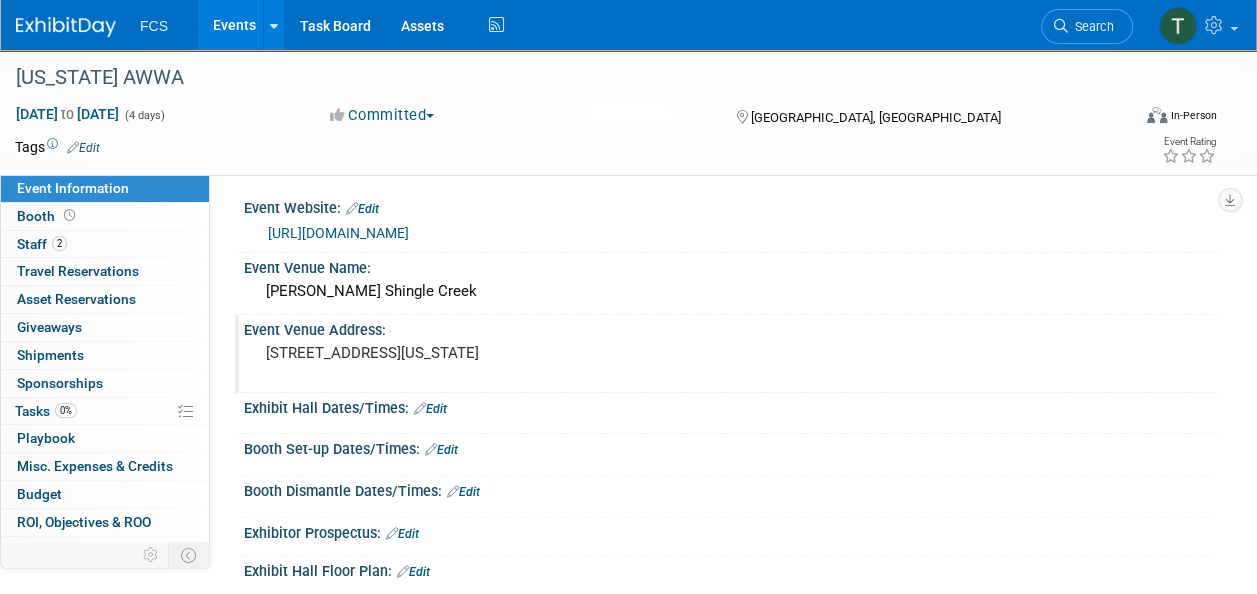 scroll, scrollTop: 0, scrollLeft: 0, axis: both 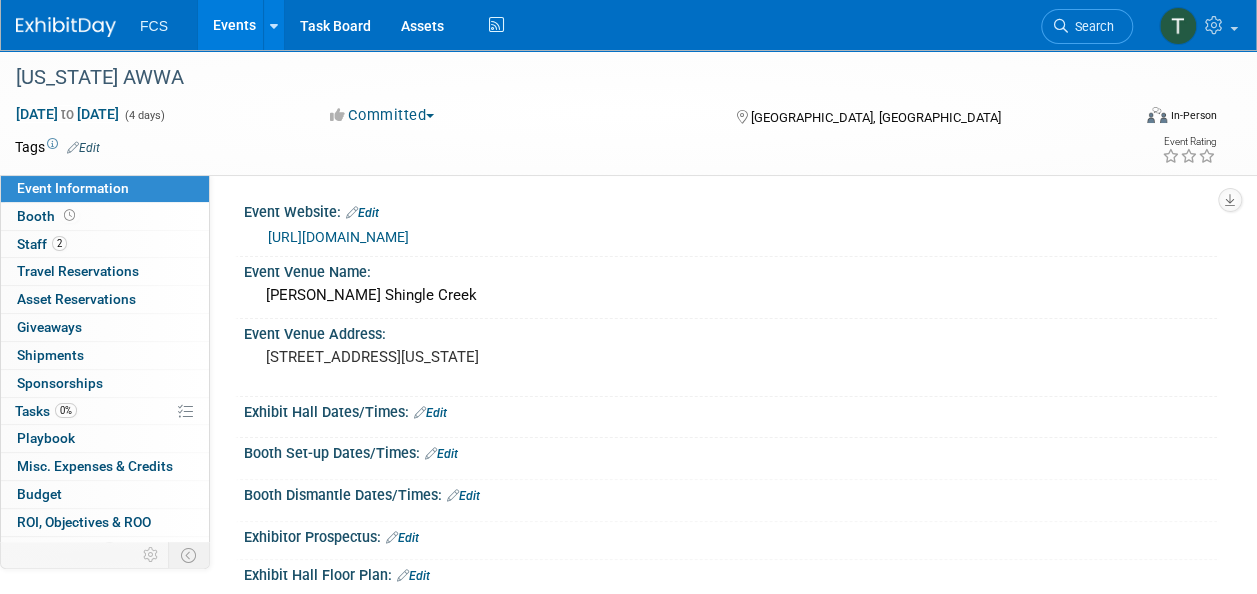 click on "https://www.fsawwa.org/page/FutureConference" at bounding box center (338, 237) 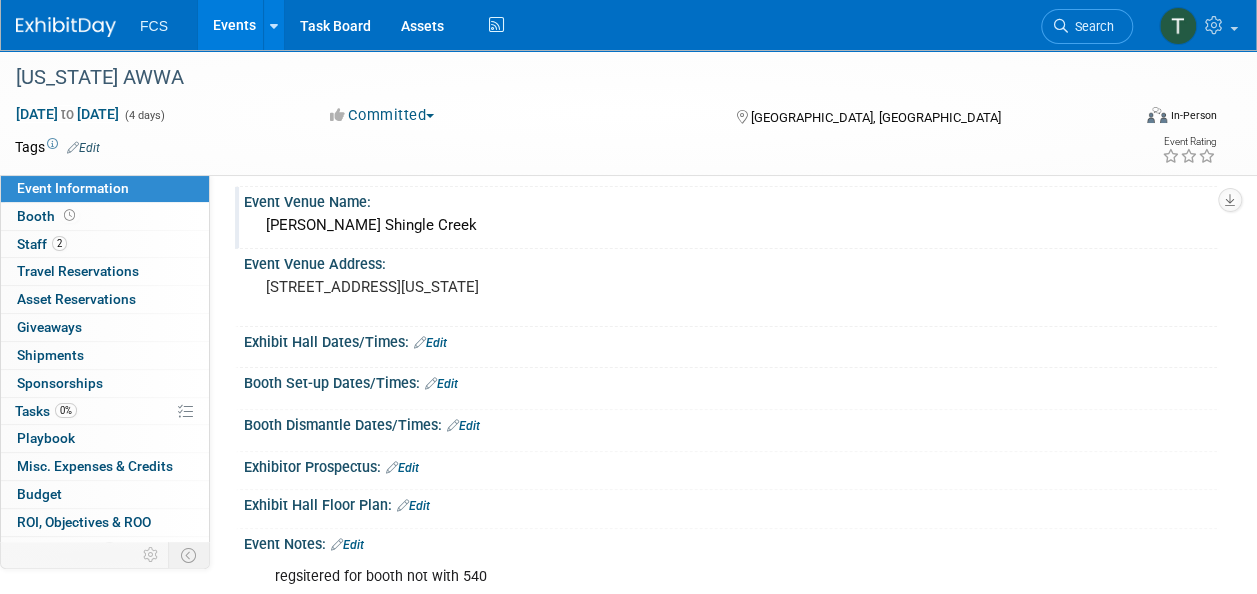 scroll, scrollTop: 100, scrollLeft: 0, axis: vertical 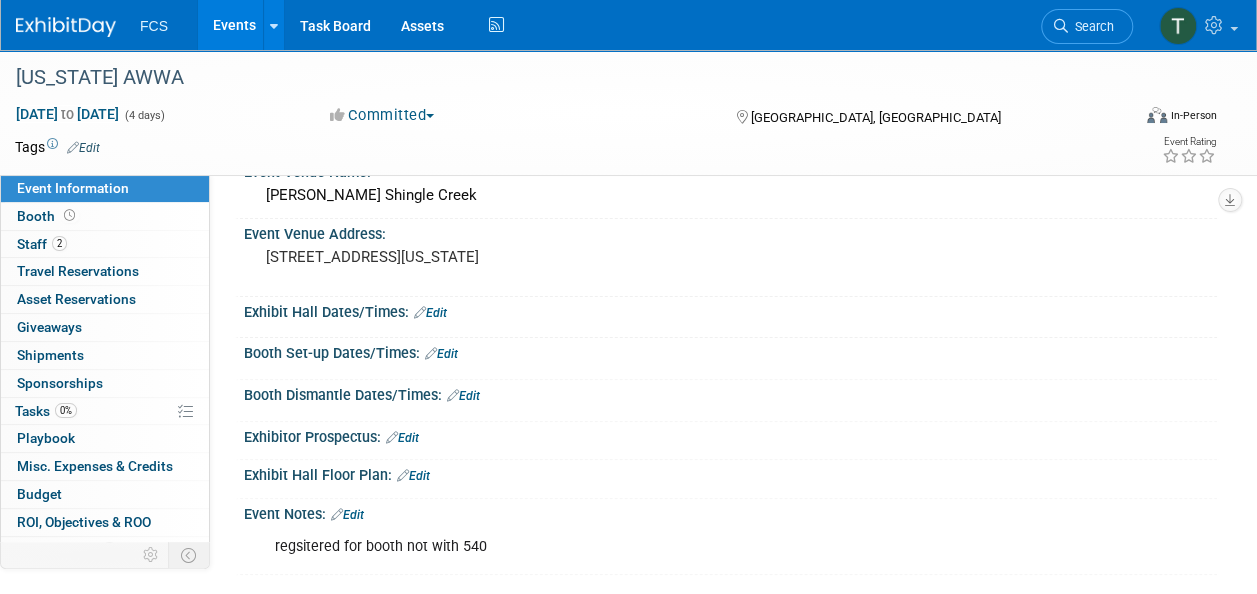 click on "Edit" at bounding box center (430, 313) 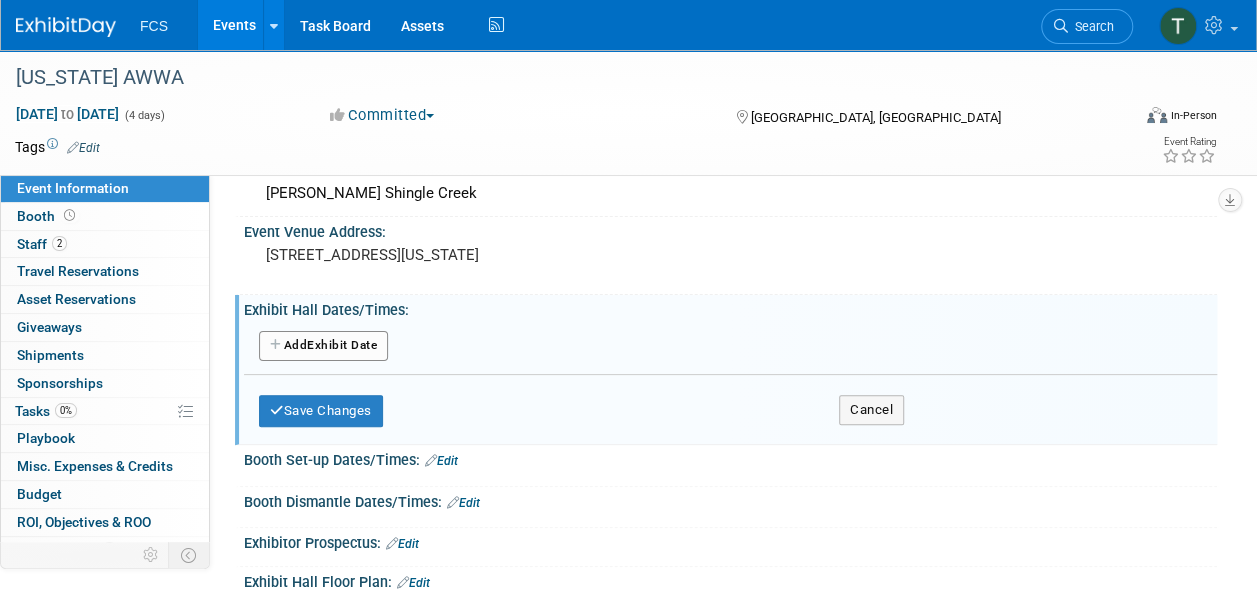 scroll, scrollTop: 100, scrollLeft: 0, axis: vertical 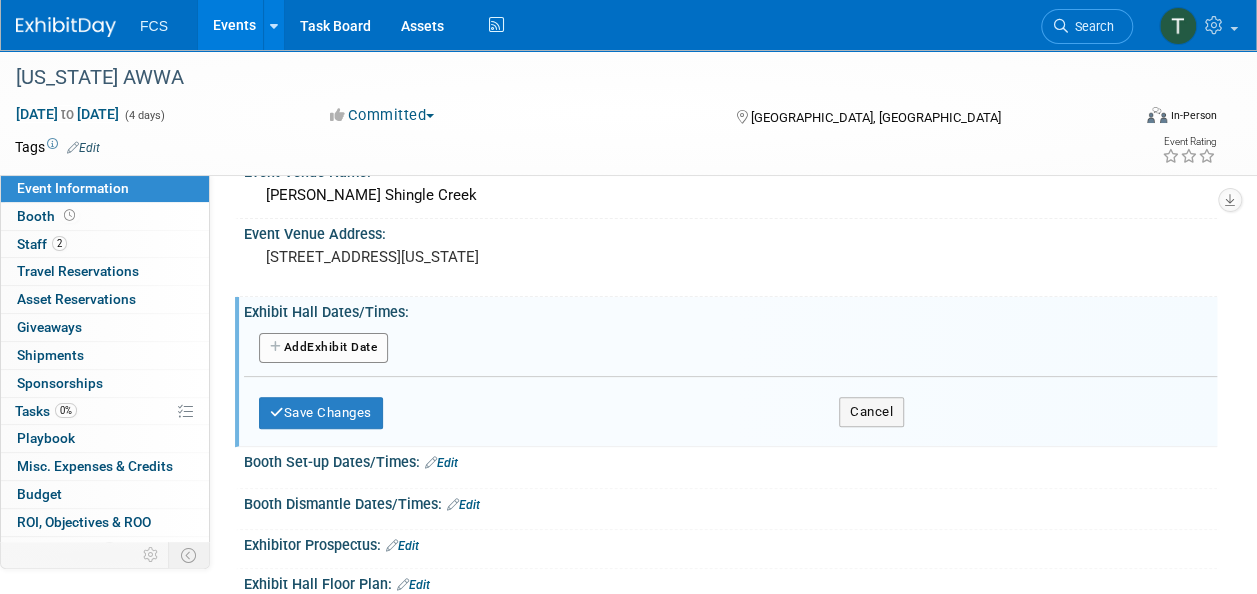 click on "Add  Another  Exhibit Date" at bounding box center (323, 348) 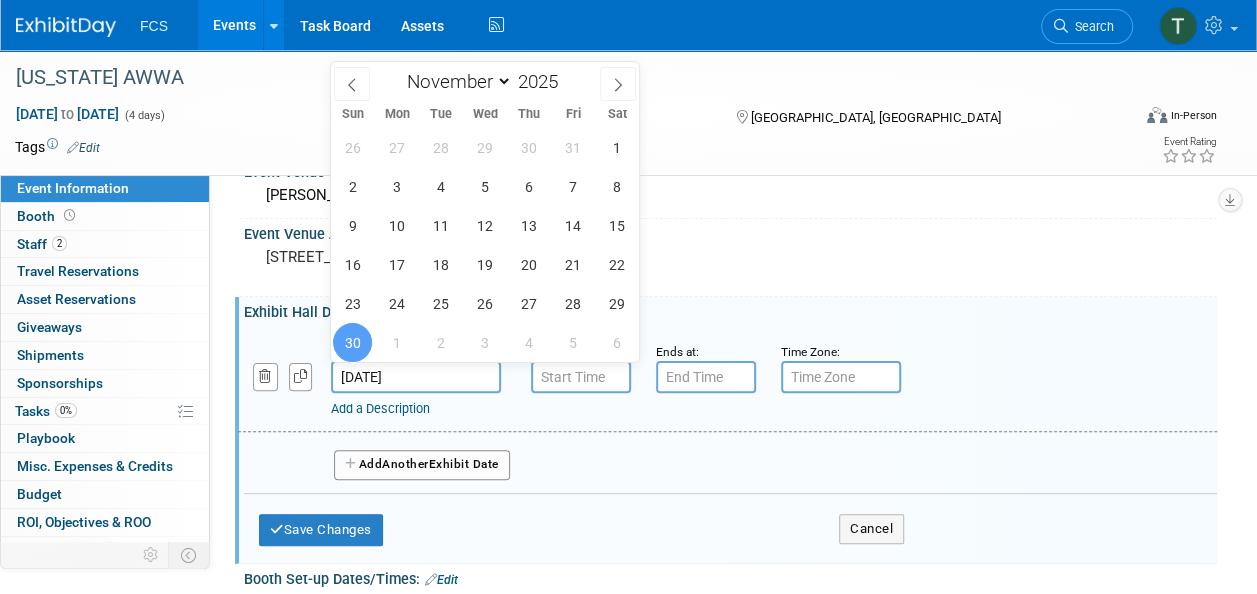 click on "Nov 30, 2025" at bounding box center [416, 377] 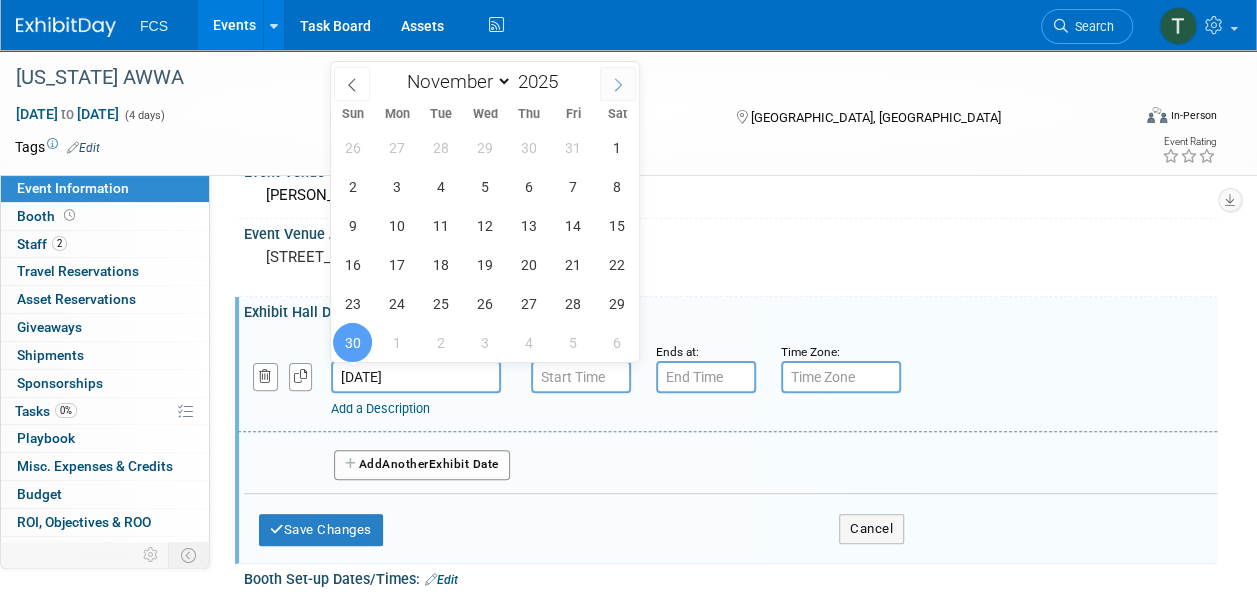 click 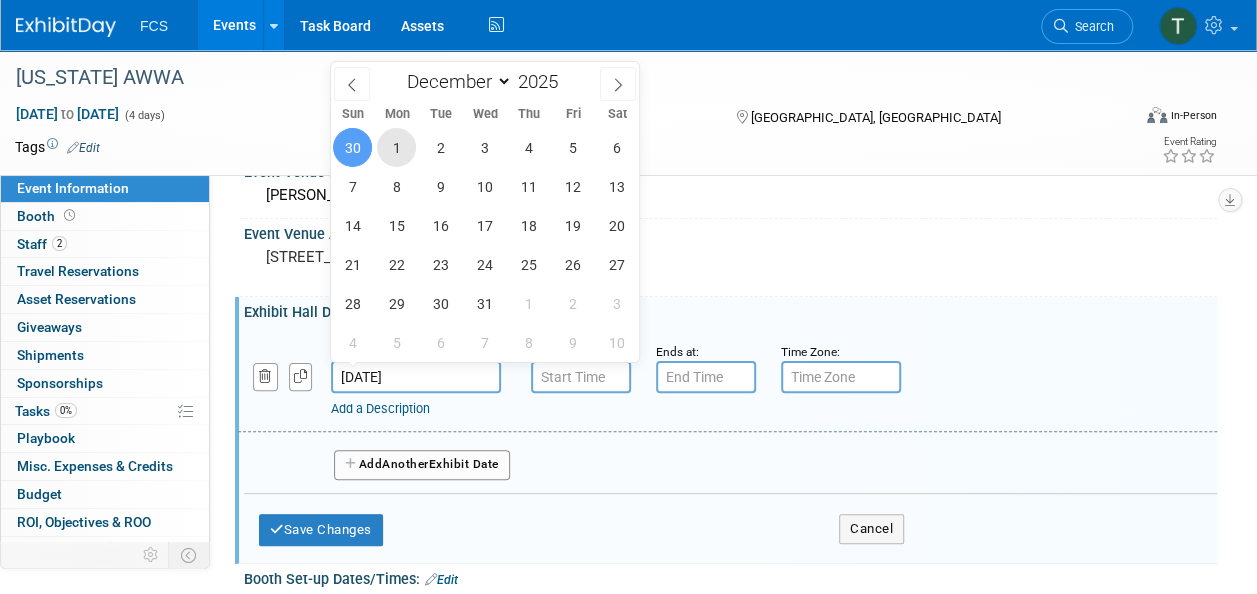click on "1" at bounding box center [396, 147] 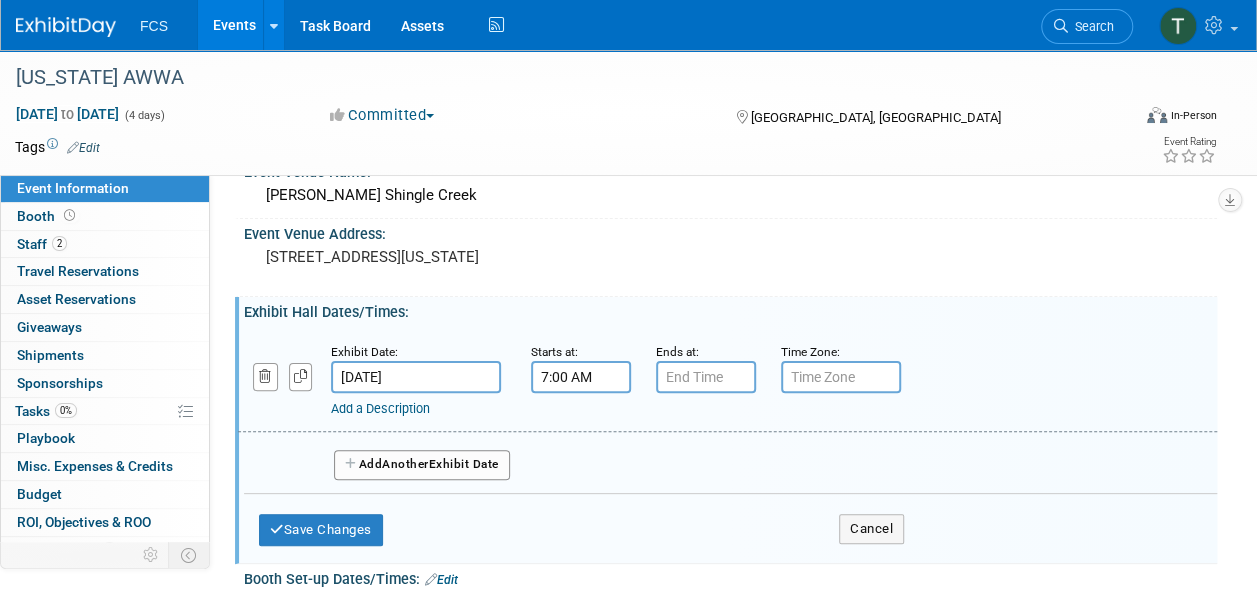 click on "7:00 AM" at bounding box center [581, 377] 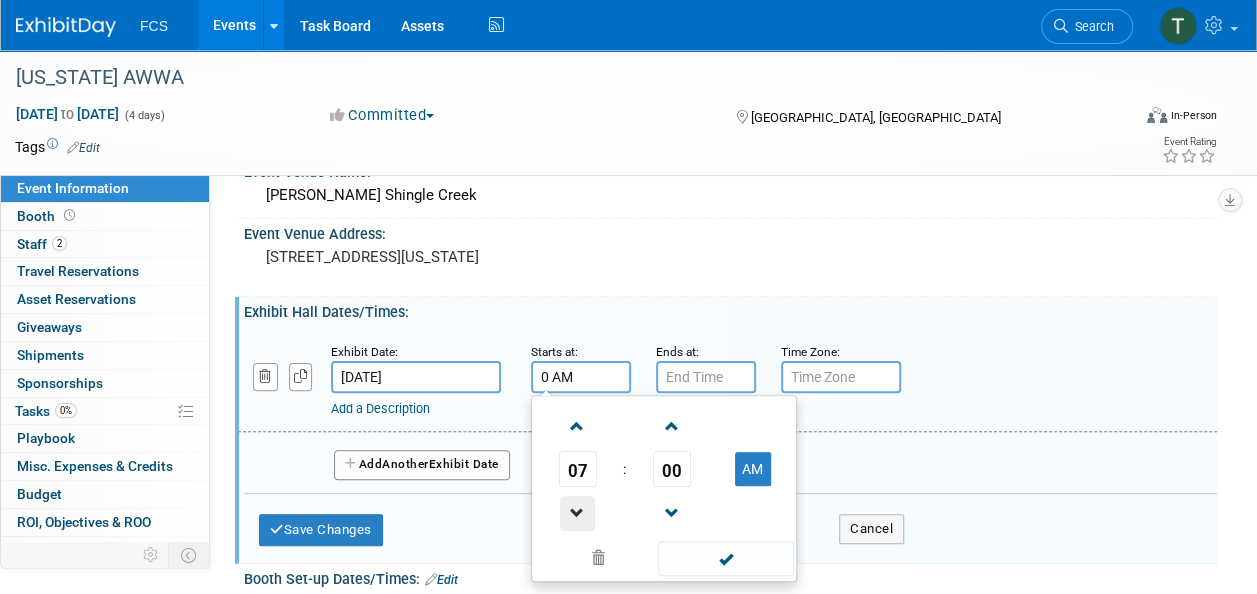 click at bounding box center [577, 513] 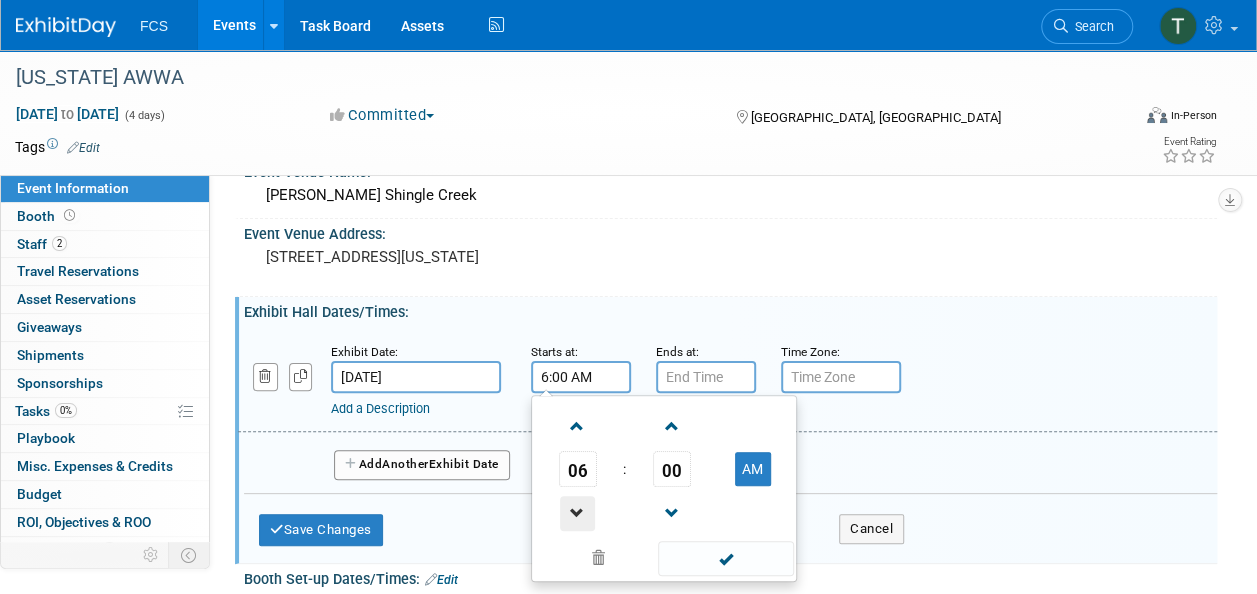 click at bounding box center (577, 513) 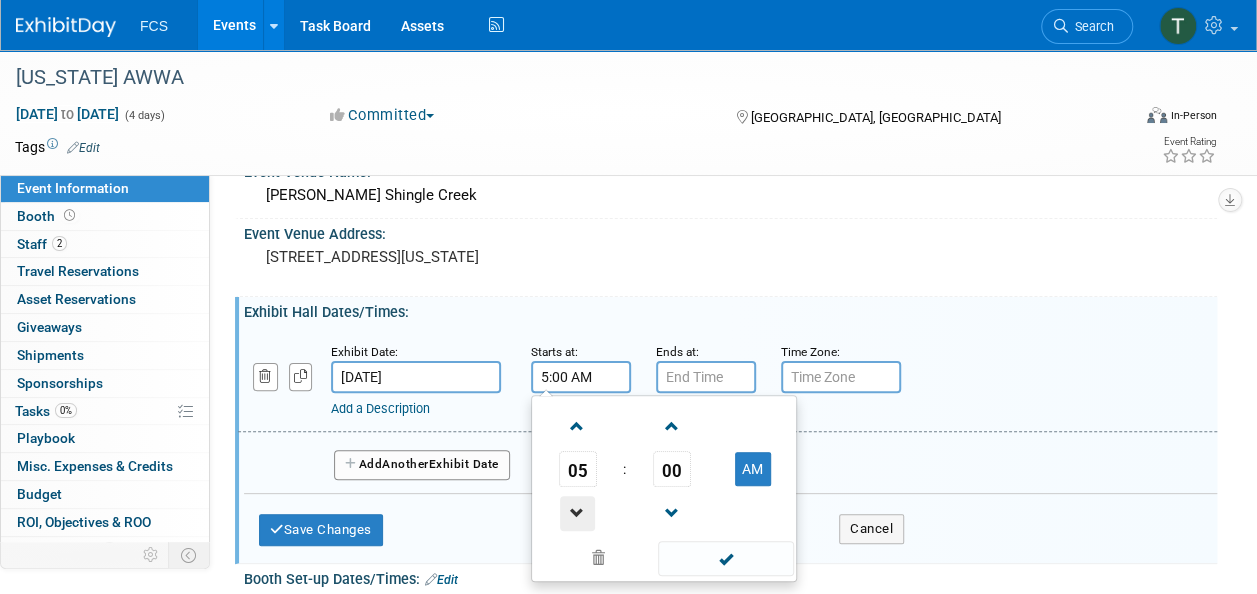 click at bounding box center [577, 513] 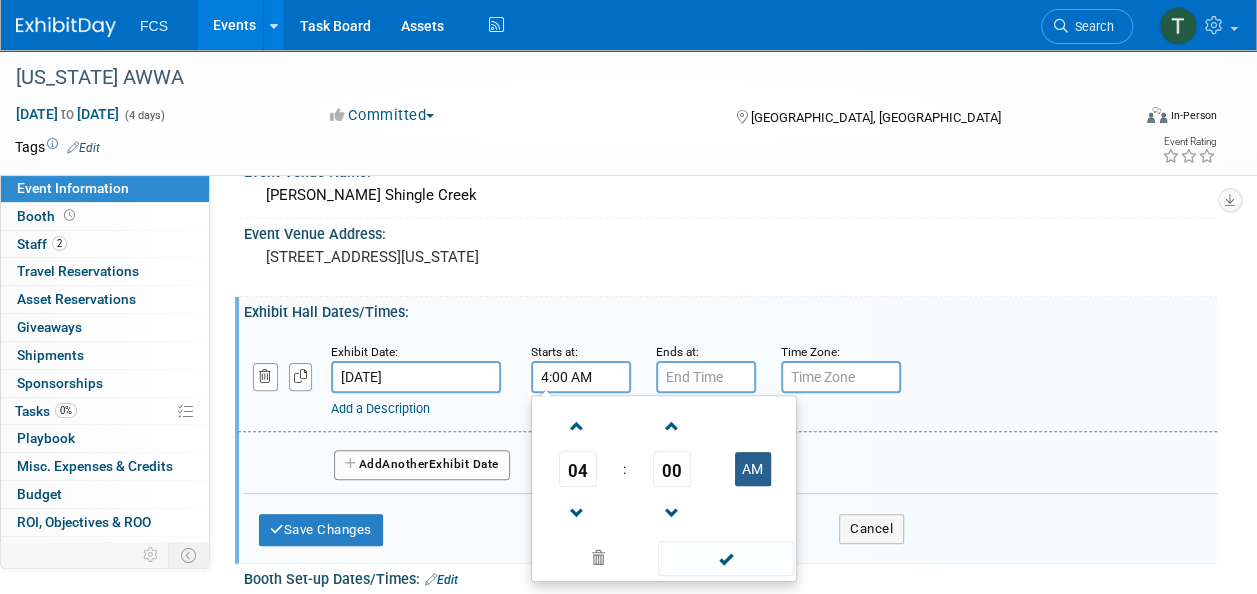 click on "AM" at bounding box center (753, 469) 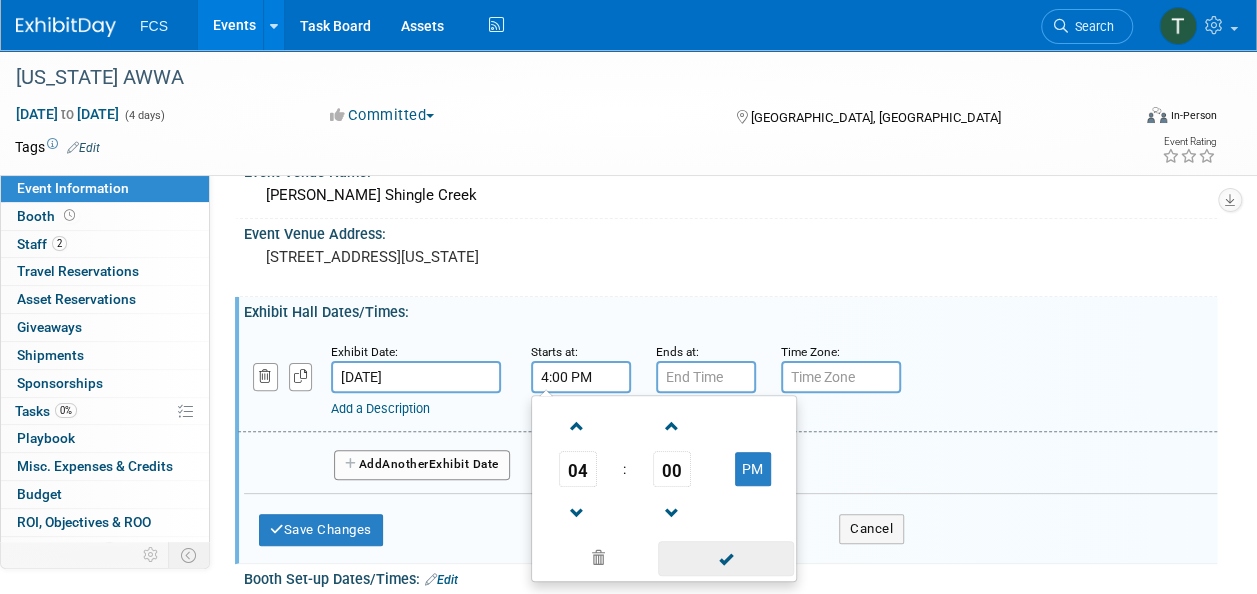 click at bounding box center [725, 558] 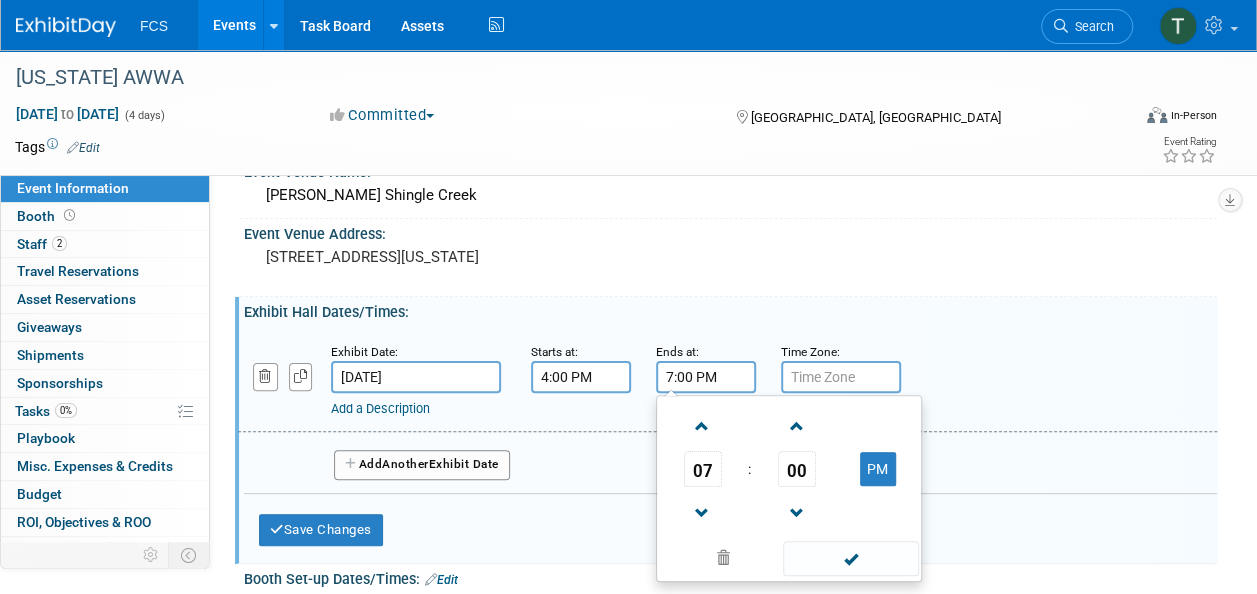 click on "7:00 PM" at bounding box center [706, 377] 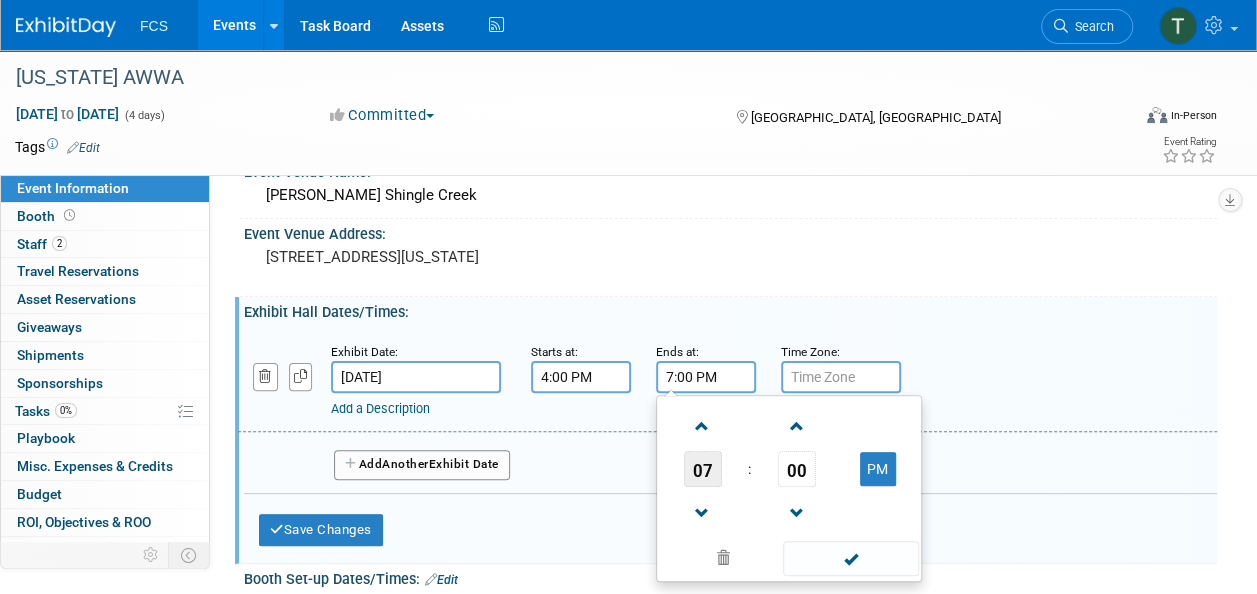 click on "07" at bounding box center [703, 469] 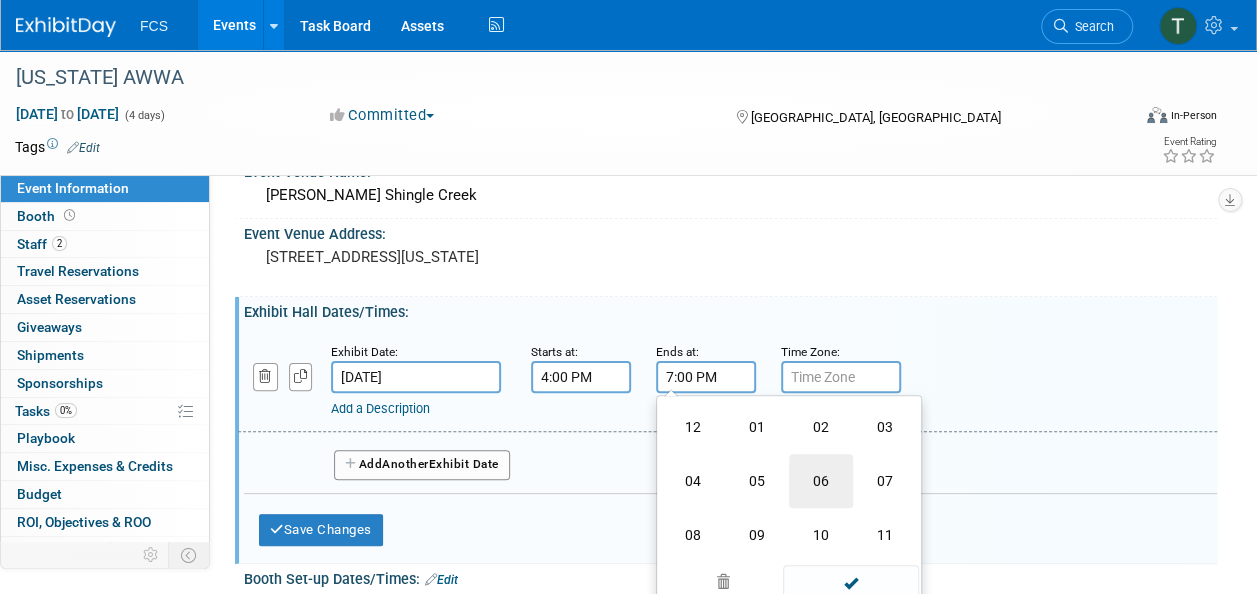 click on "06" at bounding box center (821, 481) 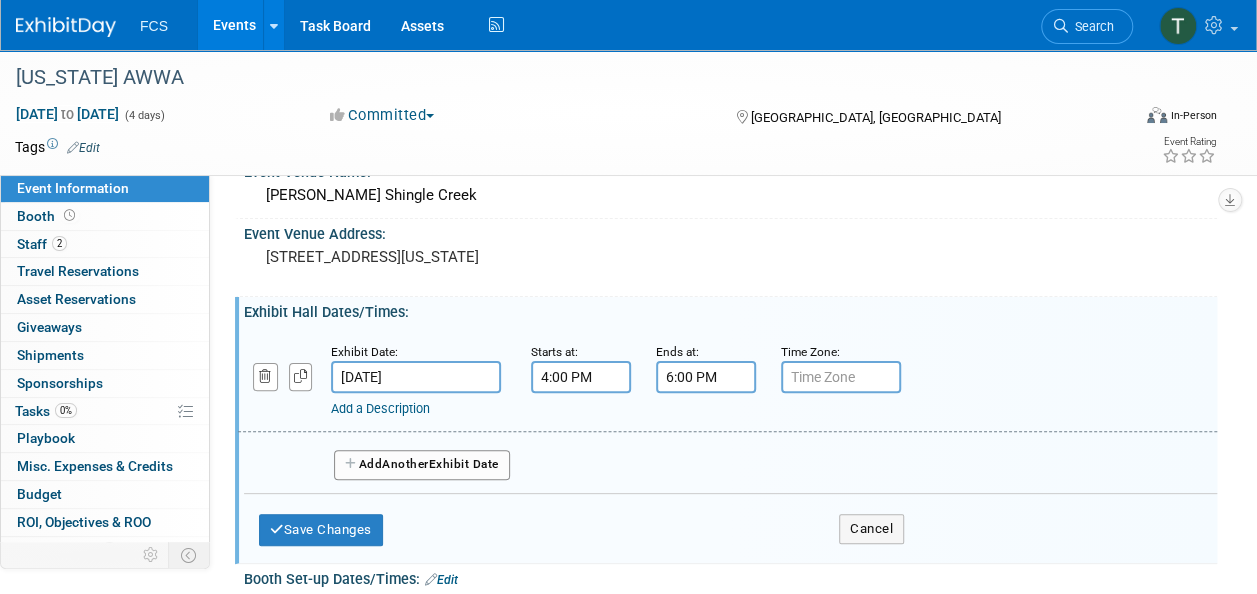click at bounding box center (841, 377) 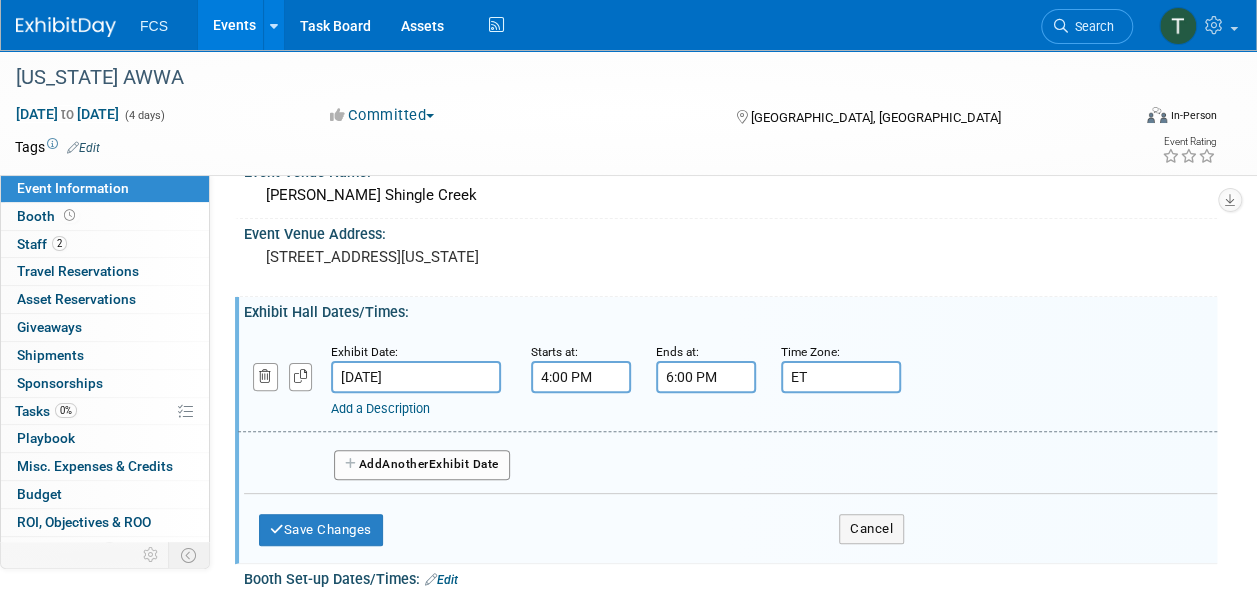 type on "ET" 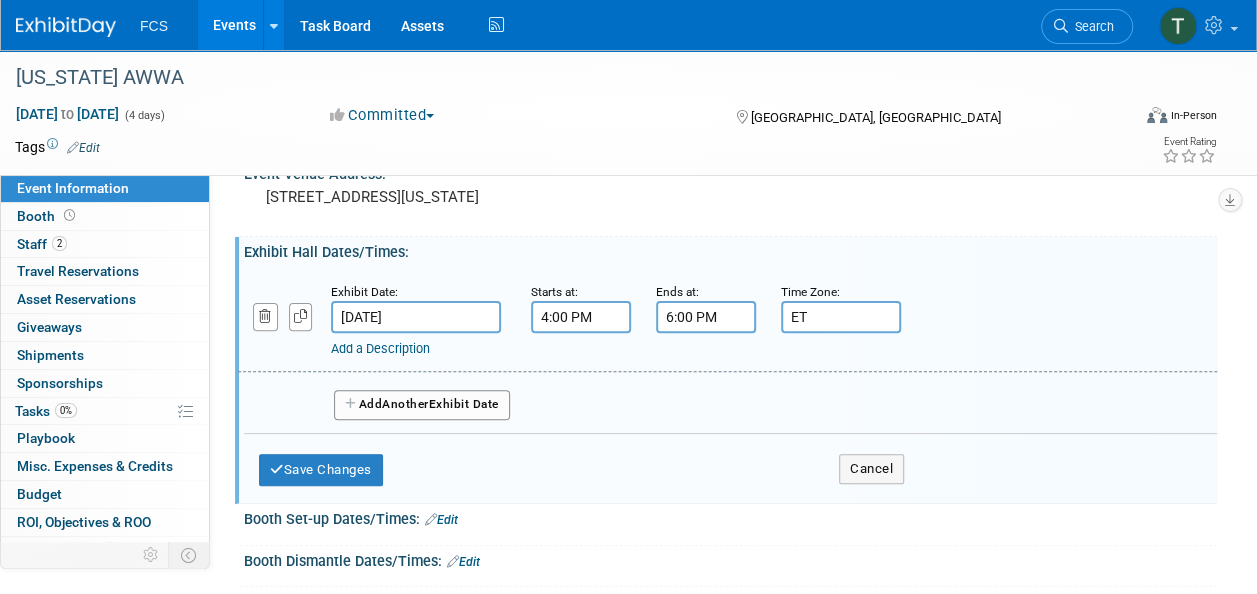 scroll, scrollTop: 200, scrollLeft: 0, axis: vertical 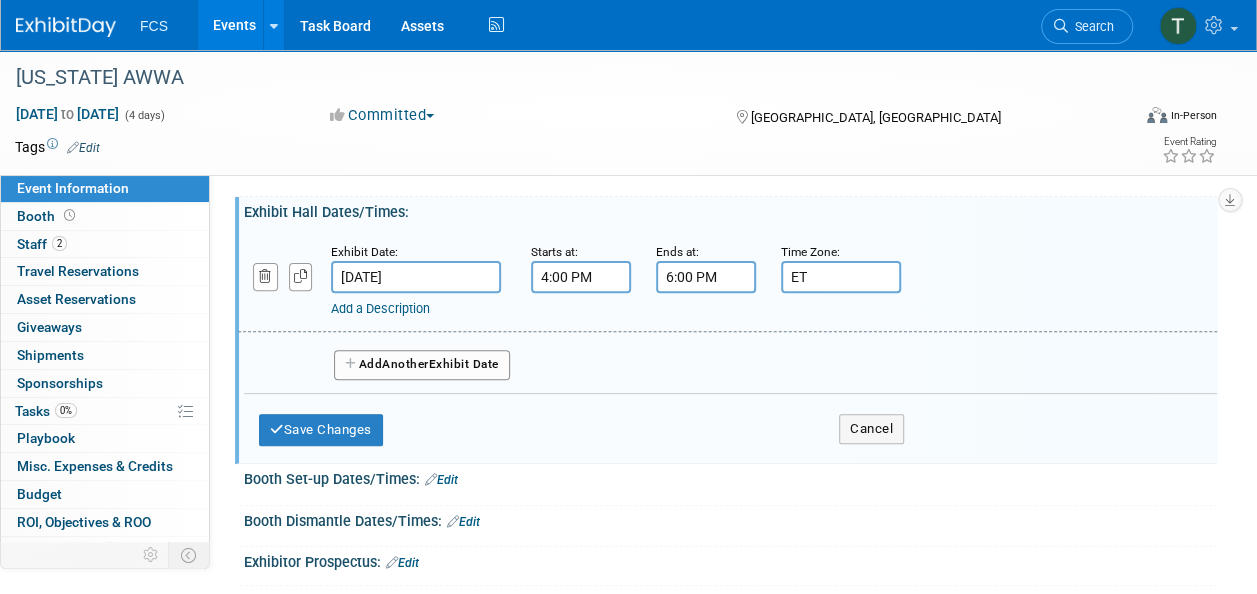 click on "Add a Description" at bounding box center (380, 308) 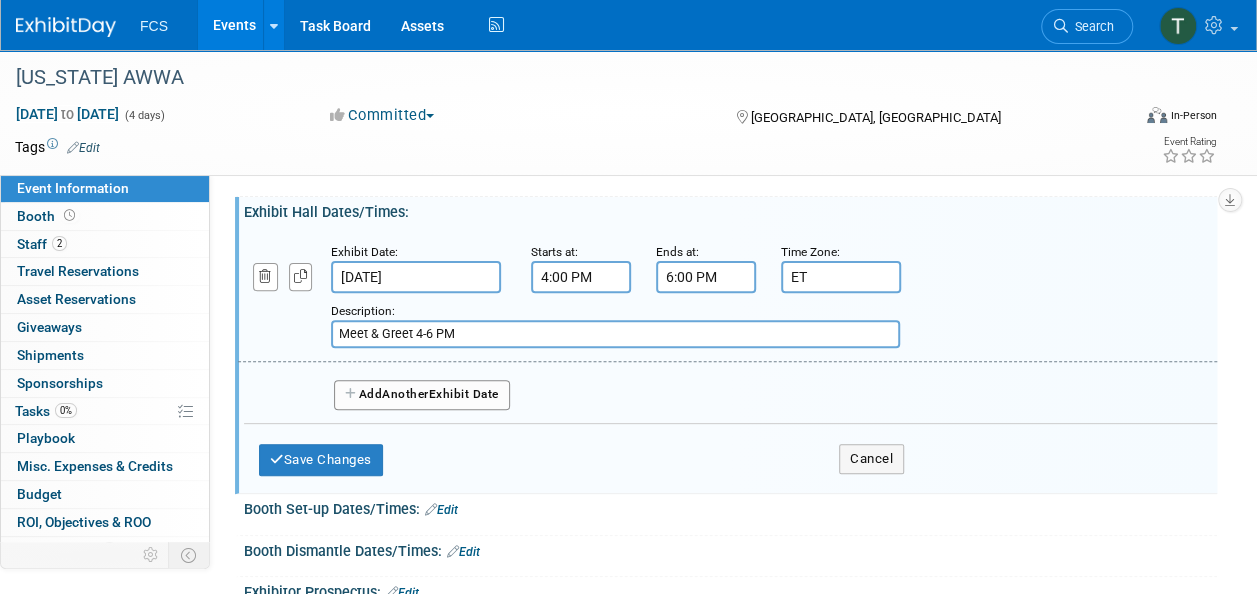 type on "Meet & Greet 4-6 PM" 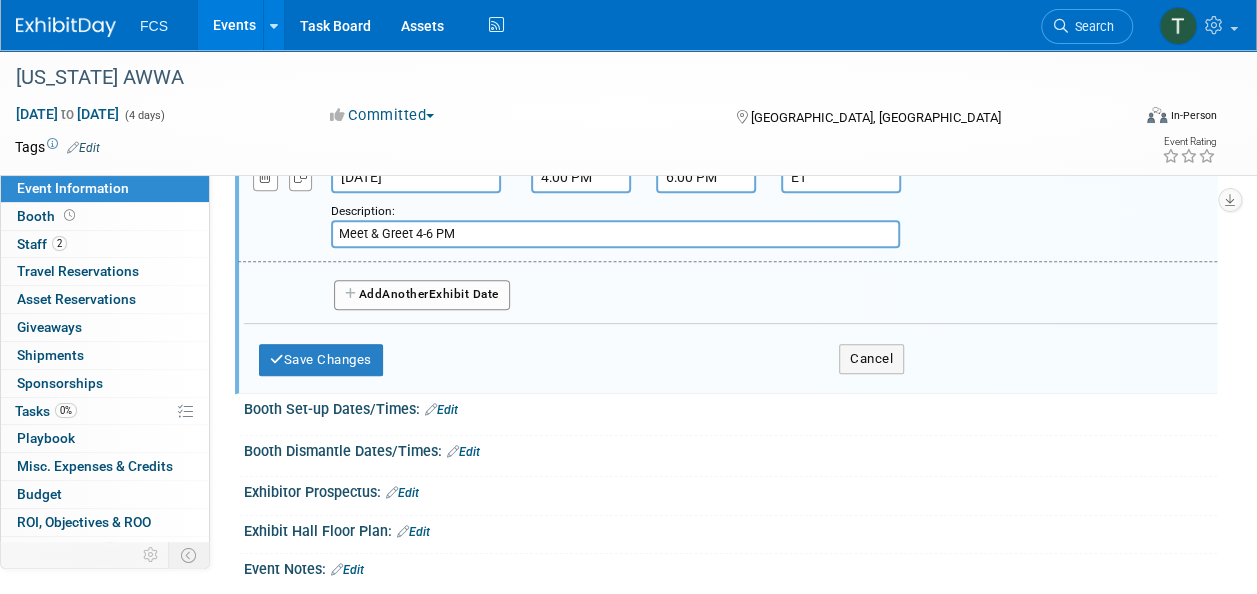 scroll, scrollTop: 200, scrollLeft: 0, axis: vertical 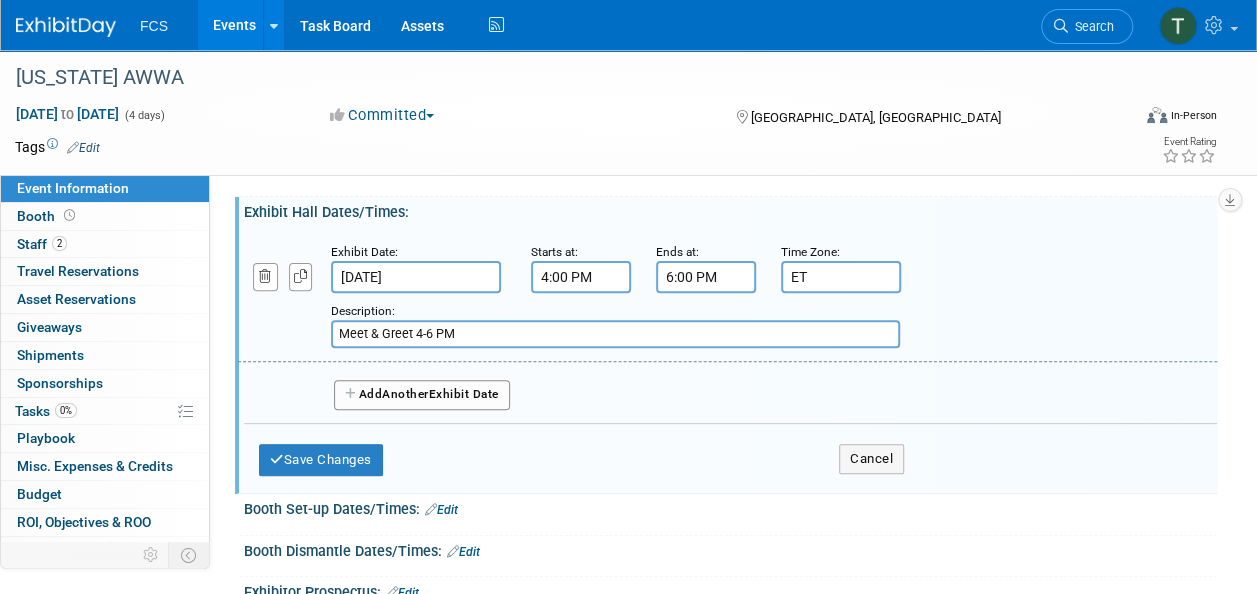 click on "Add  Another  Exhibit Date" at bounding box center (422, 395) 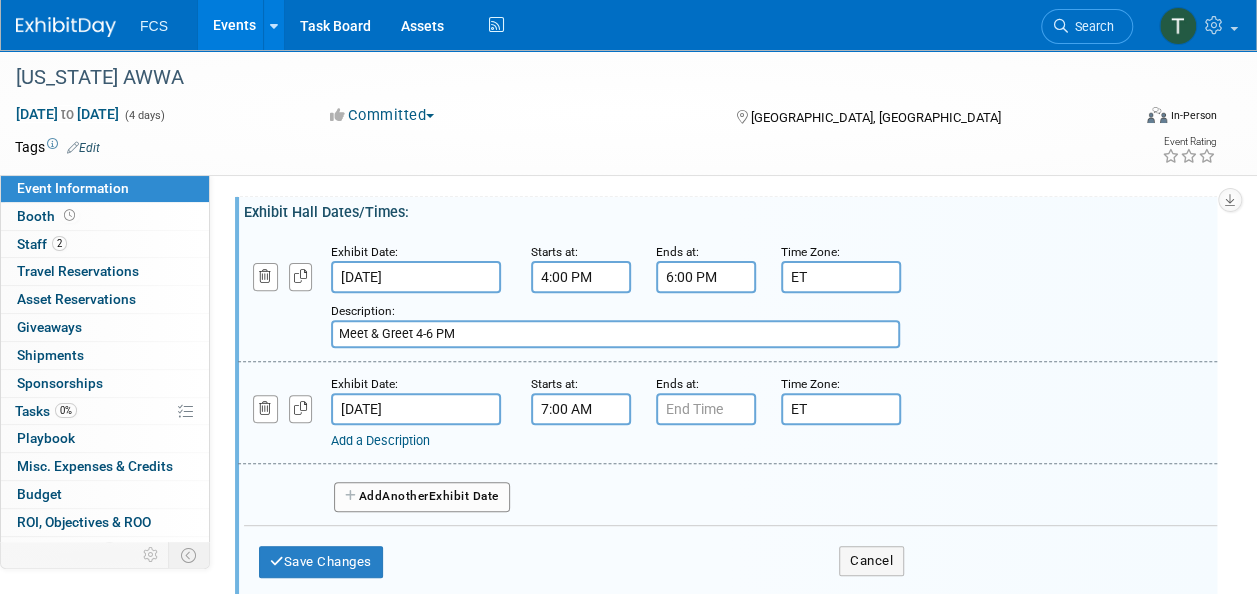 click on "7:00 AM" at bounding box center (581, 409) 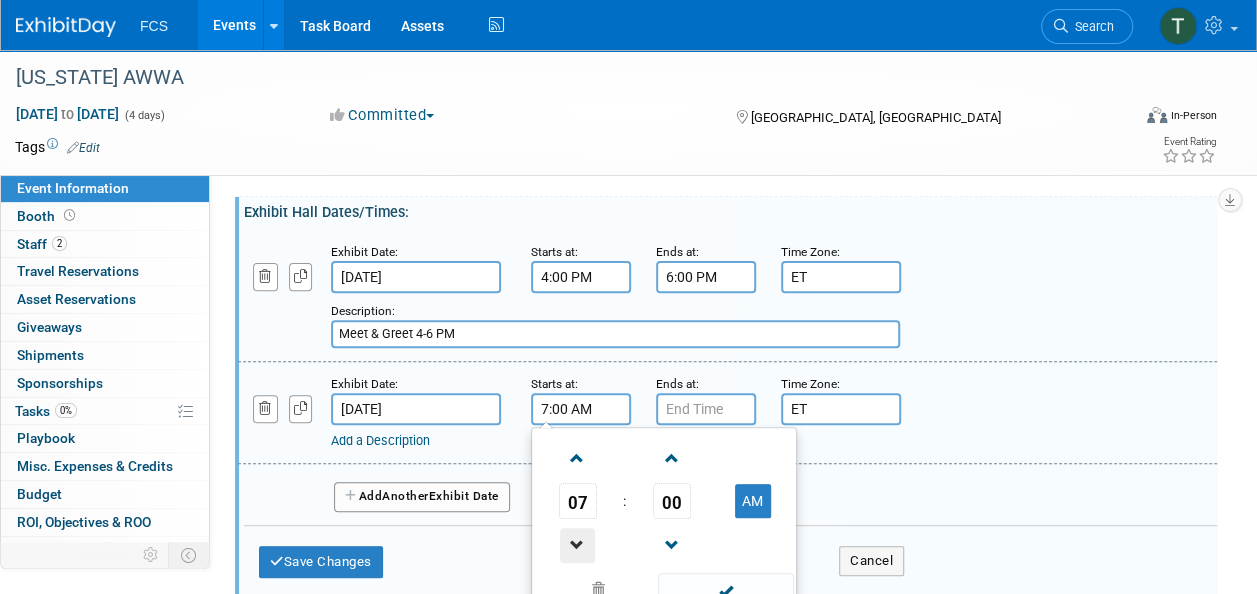 click at bounding box center [577, 545] 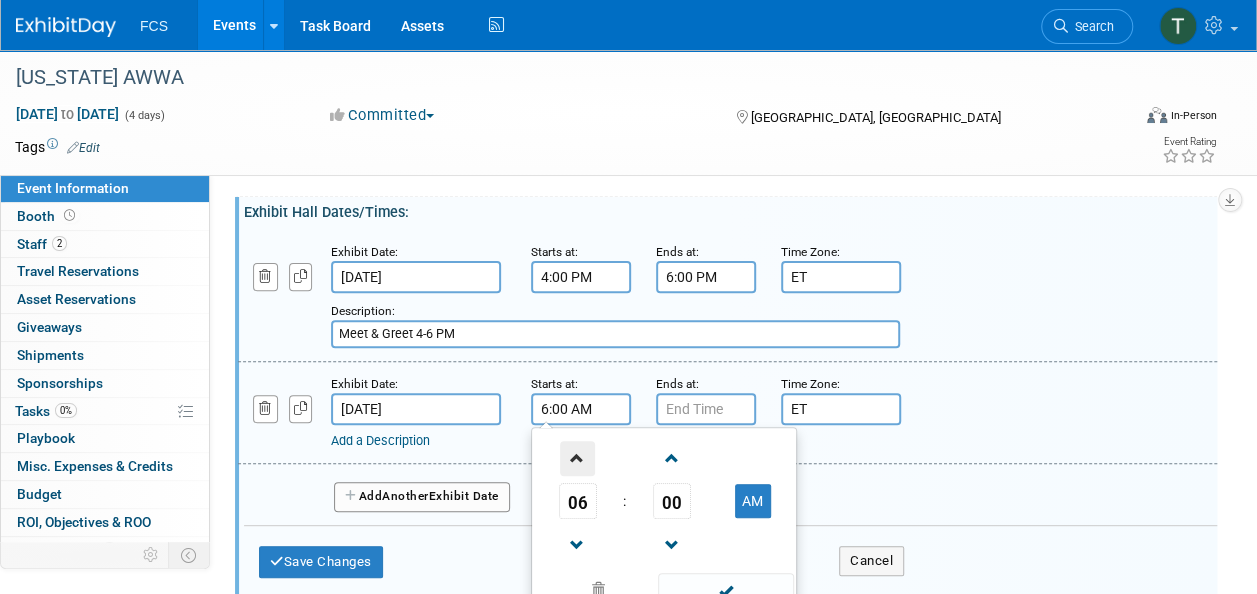 click at bounding box center (577, 458) 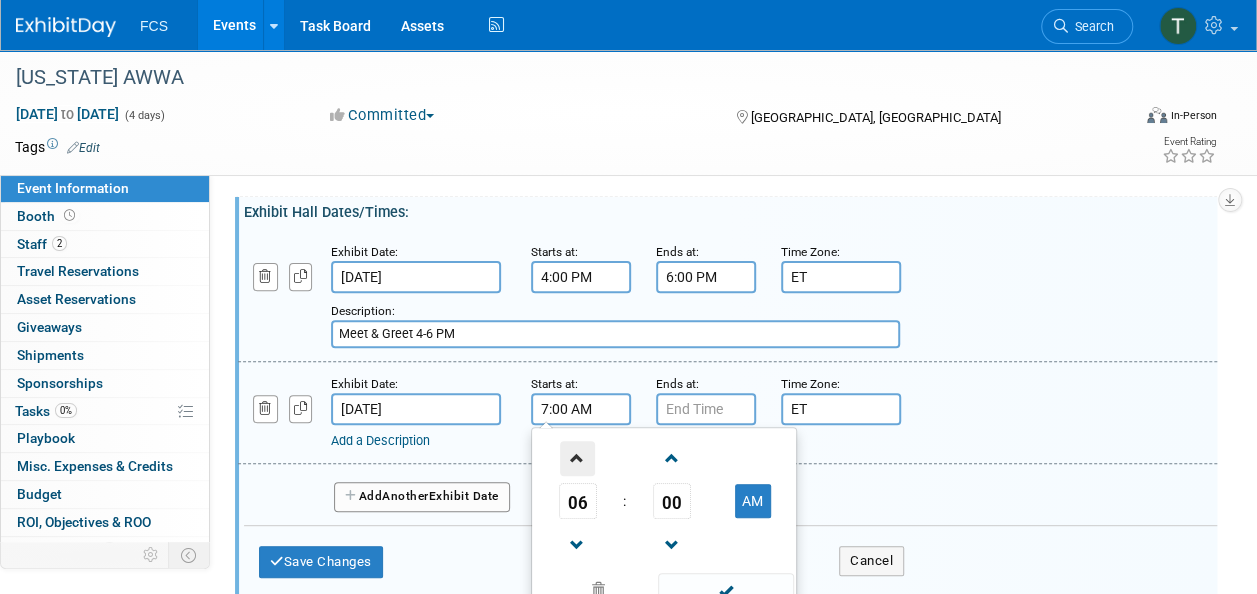 click at bounding box center [577, 458] 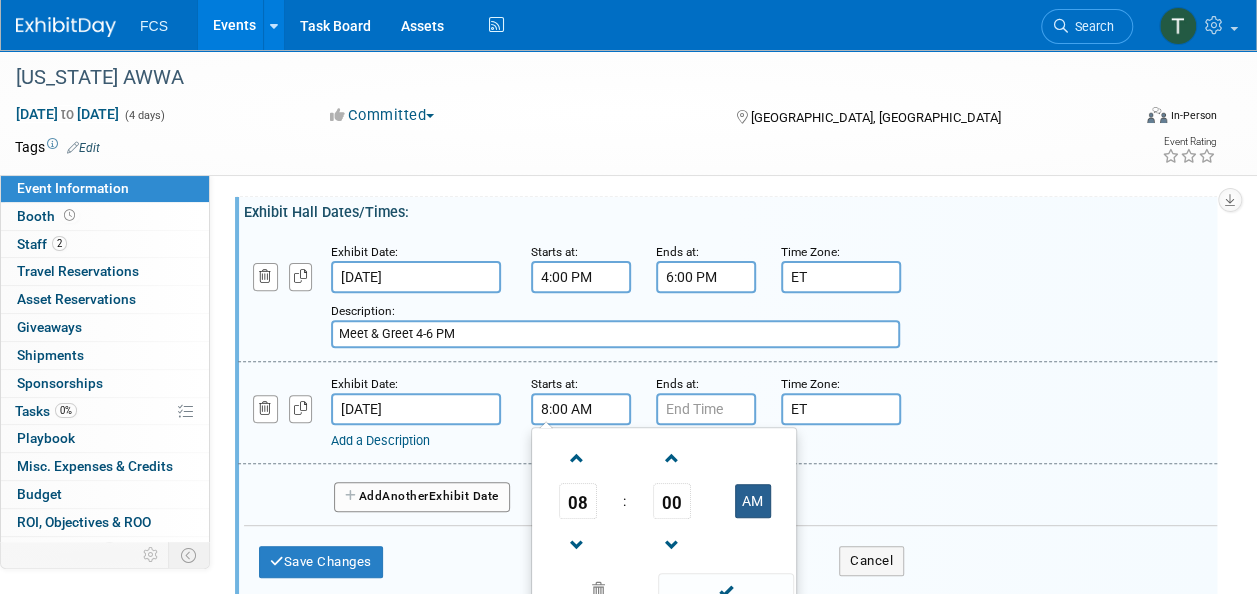click on "AM" at bounding box center (753, 501) 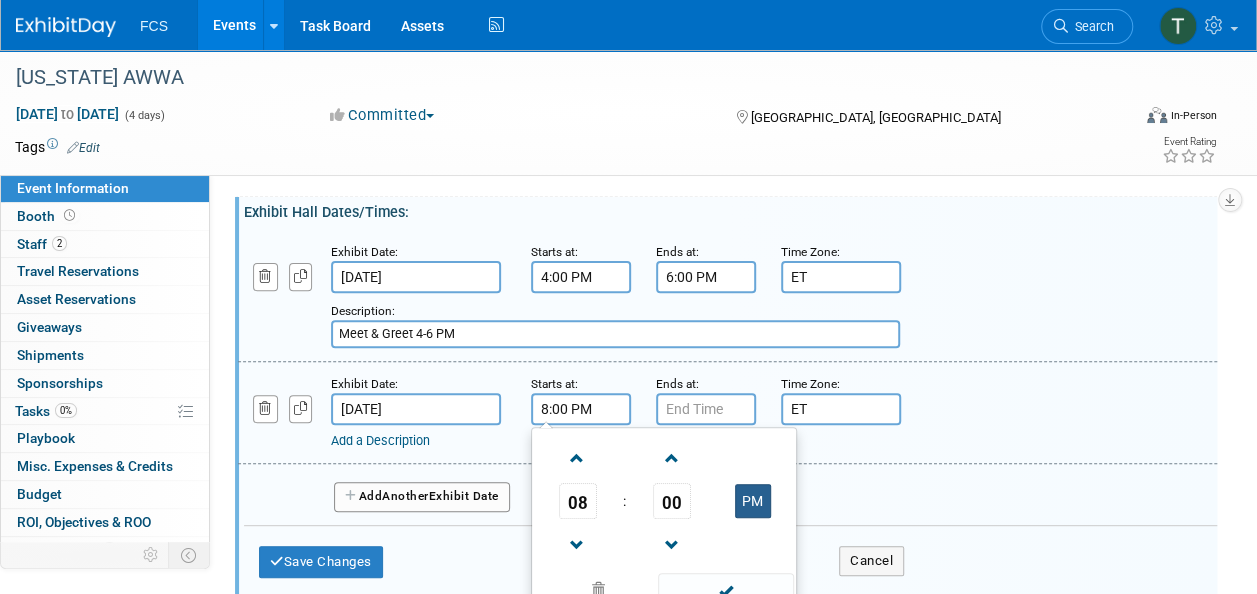 click on "PM" at bounding box center (753, 501) 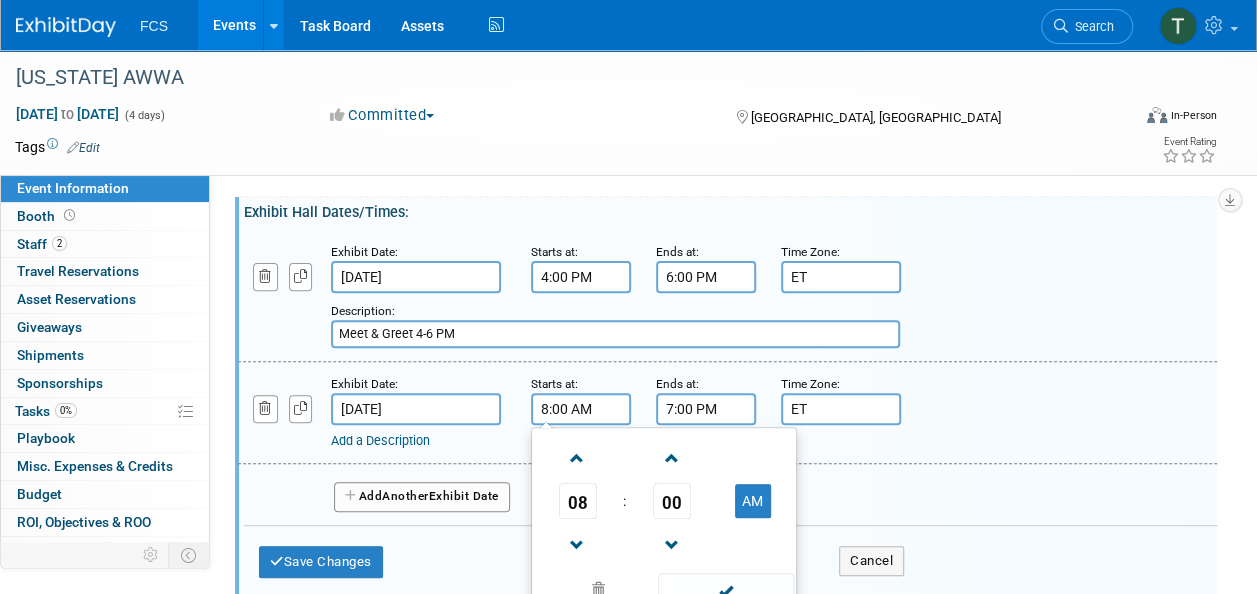 click on "7:00 PM" at bounding box center (706, 409) 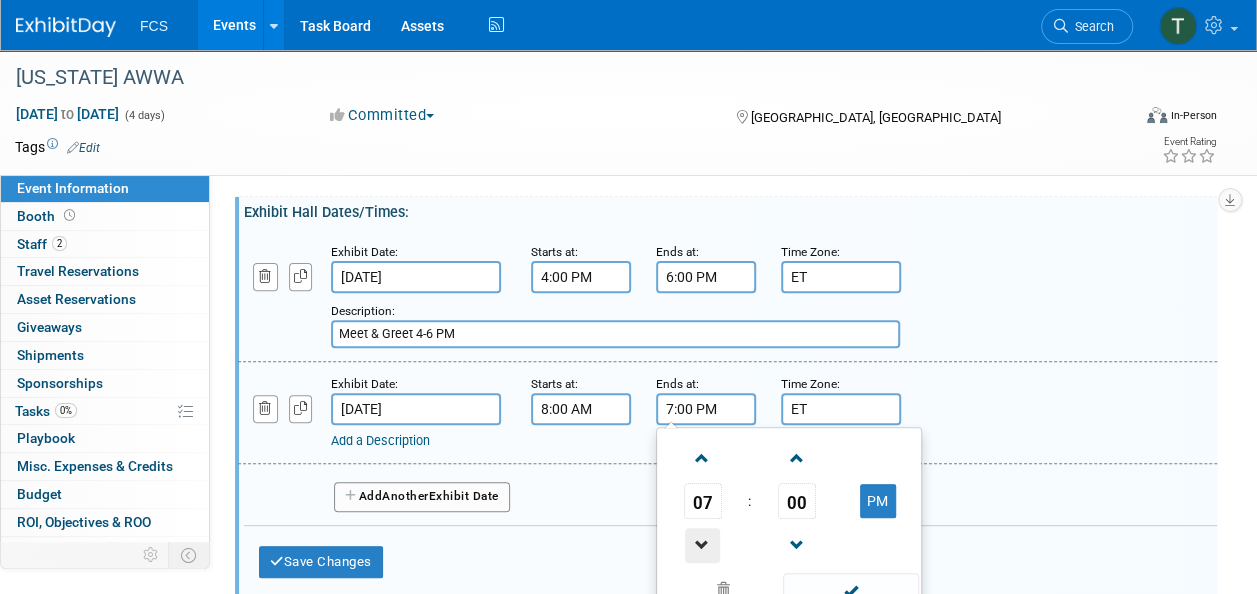 click at bounding box center (702, 545) 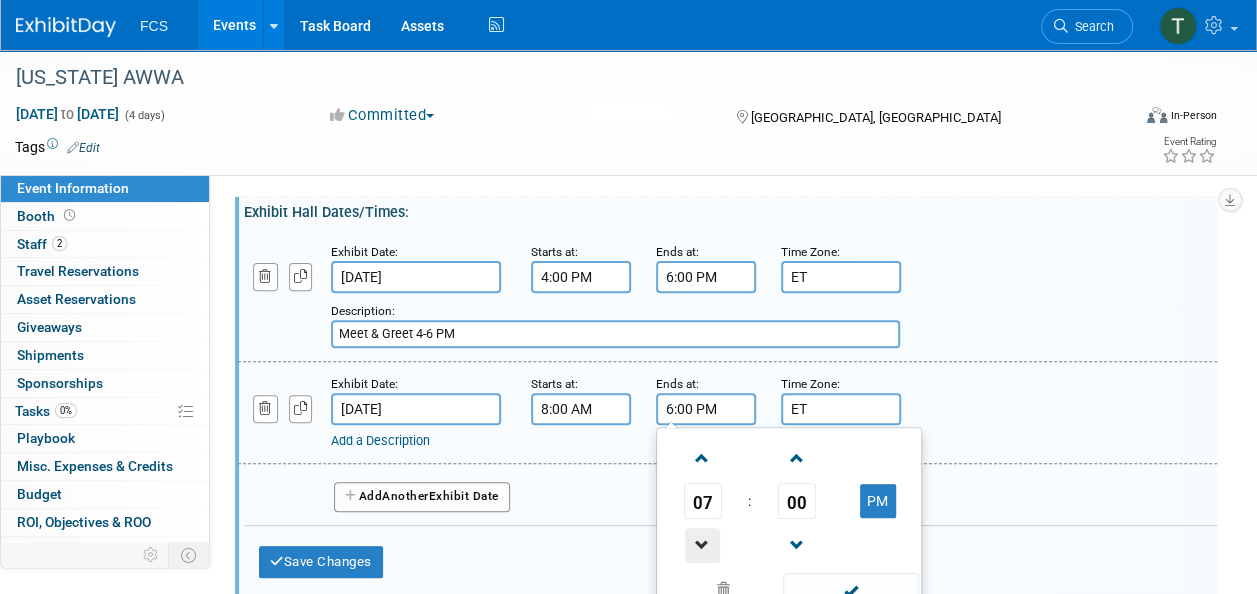 click at bounding box center (702, 545) 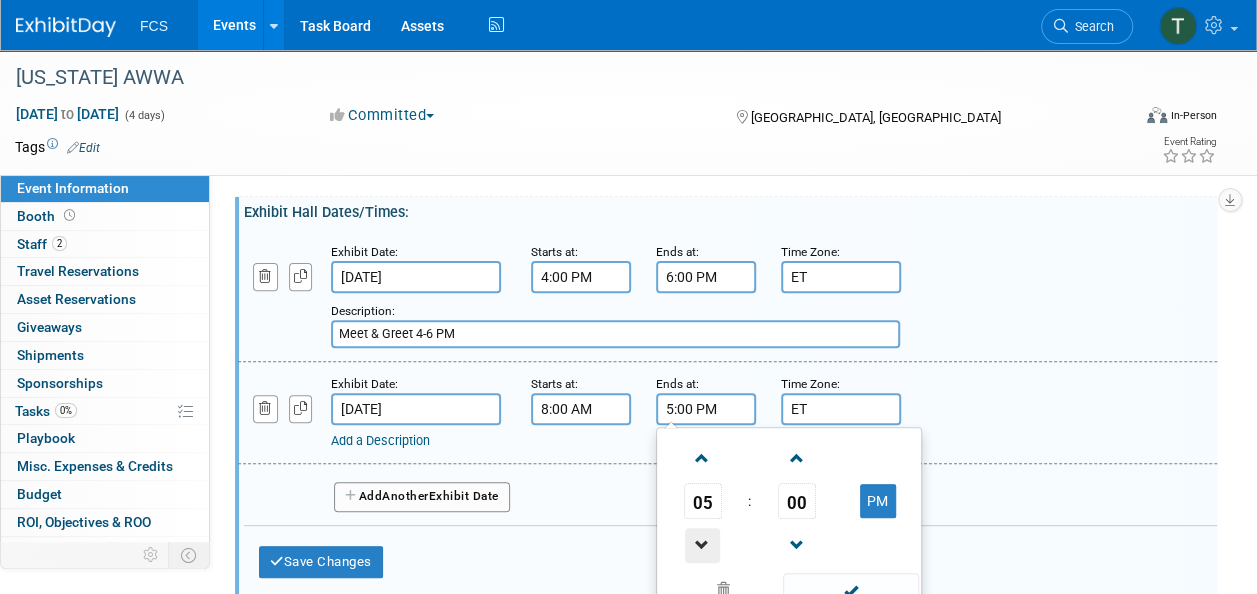 click at bounding box center (702, 545) 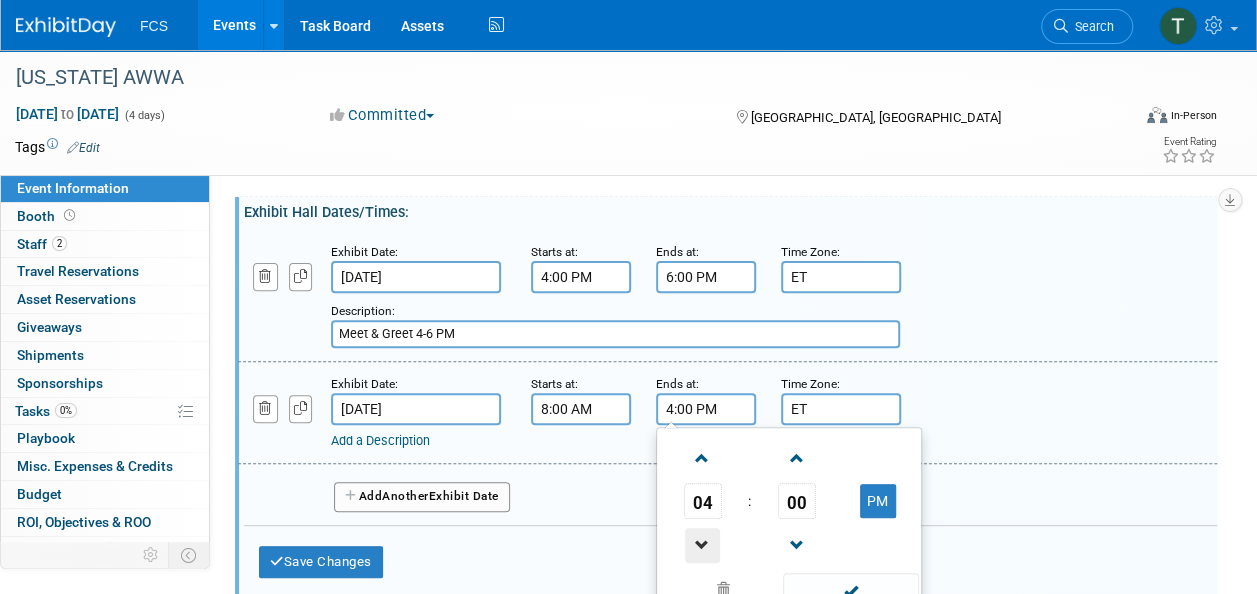click at bounding box center (702, 545) 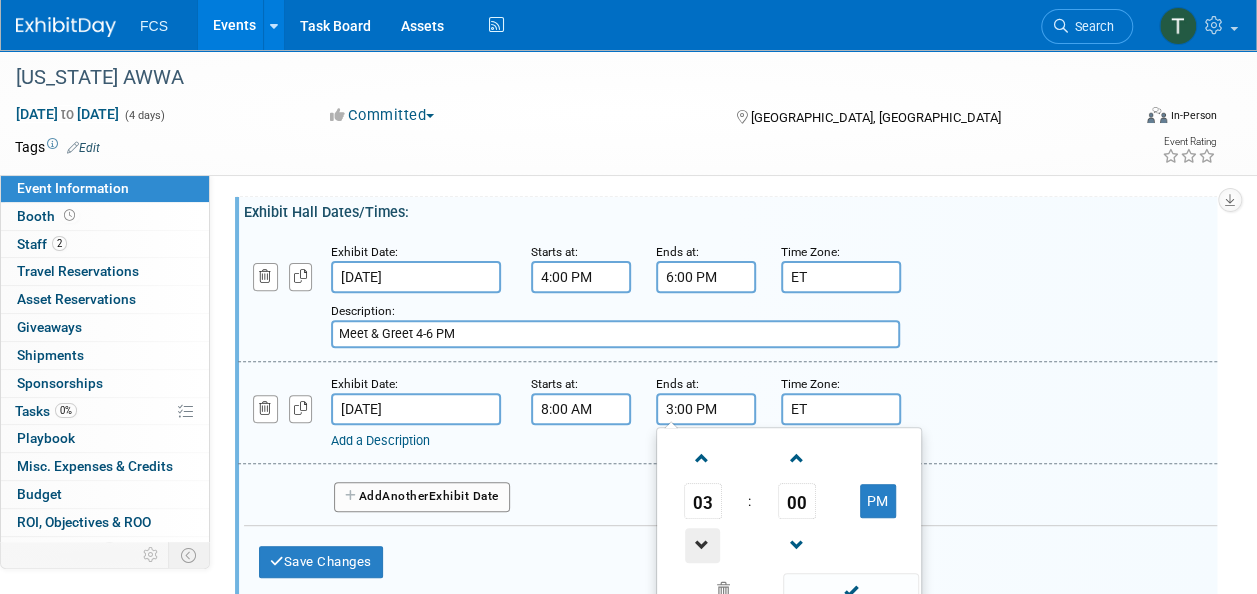click at bounding box center (702, 545) 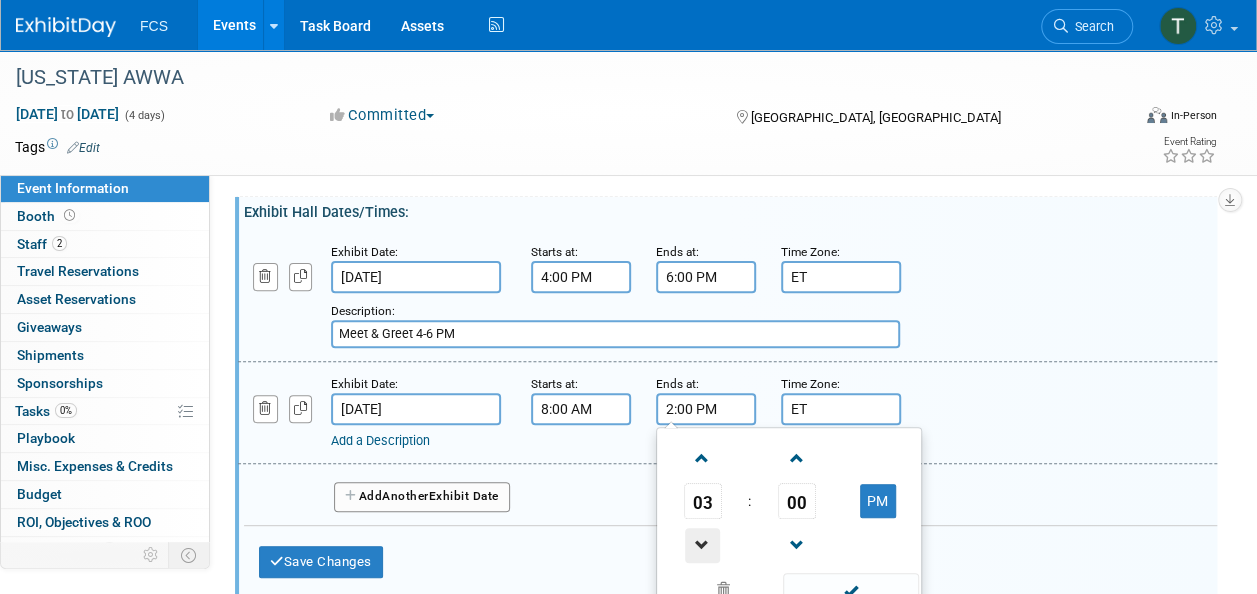 click at bounding box center [702, 545] 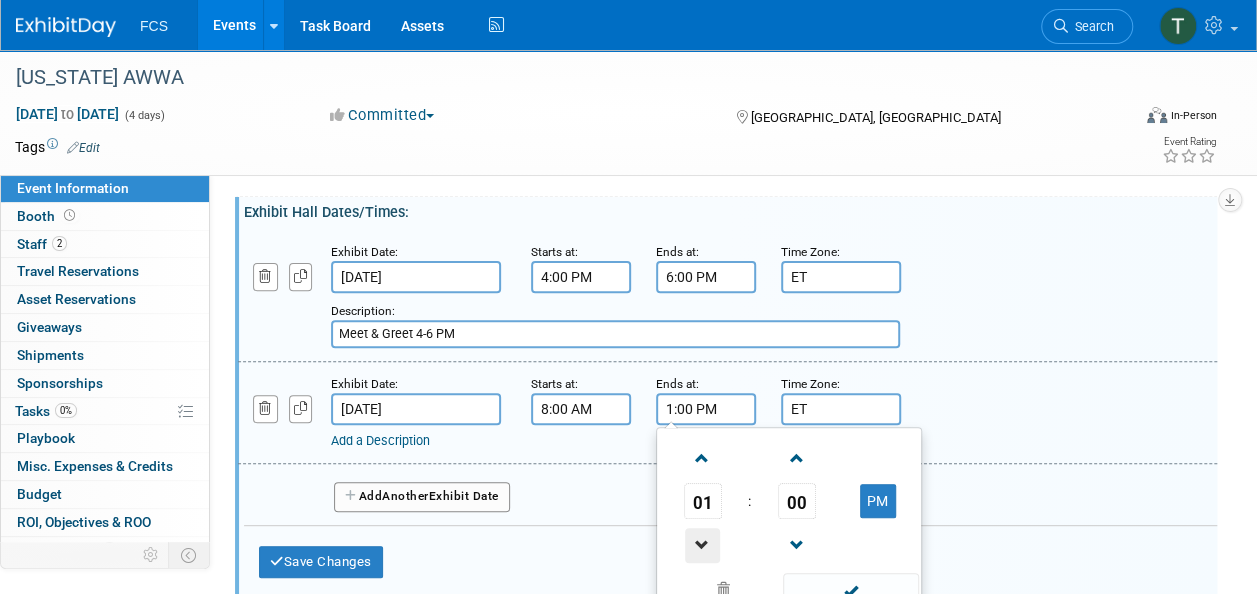 click at bounding box center (702, 545) 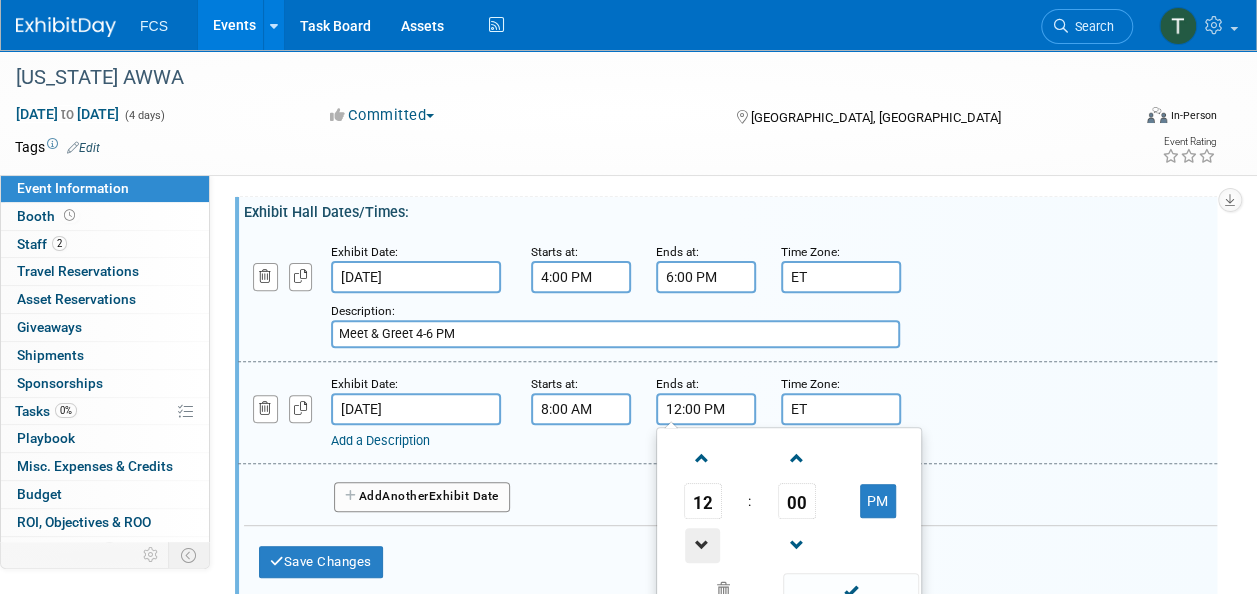click at bounding box center [702, 545] 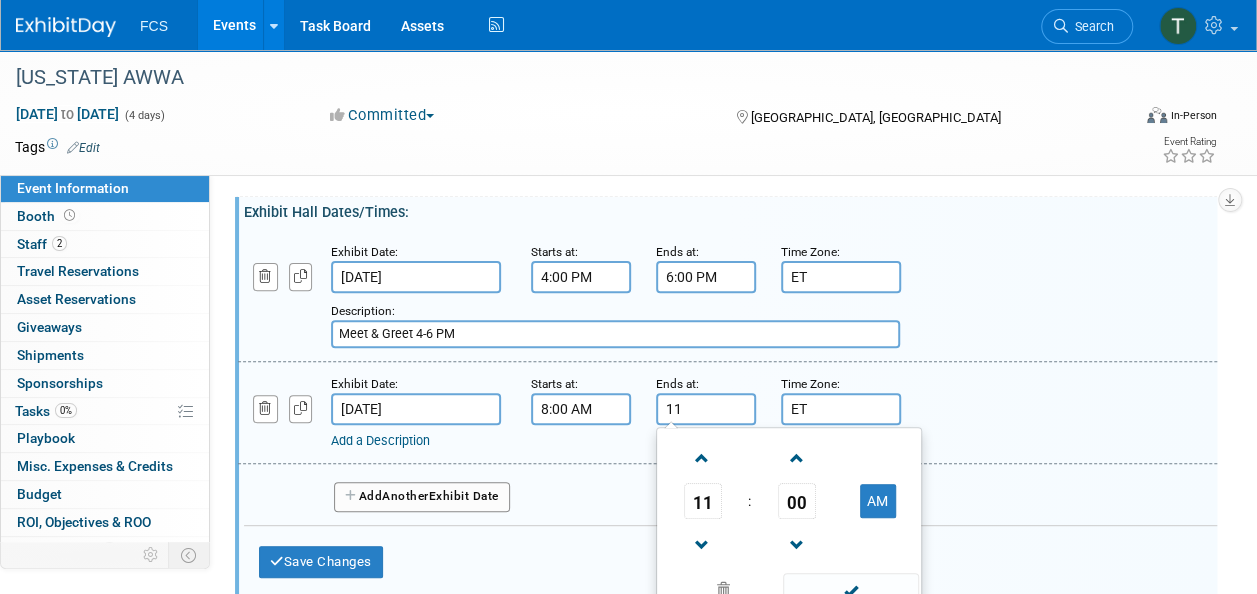type on "1" 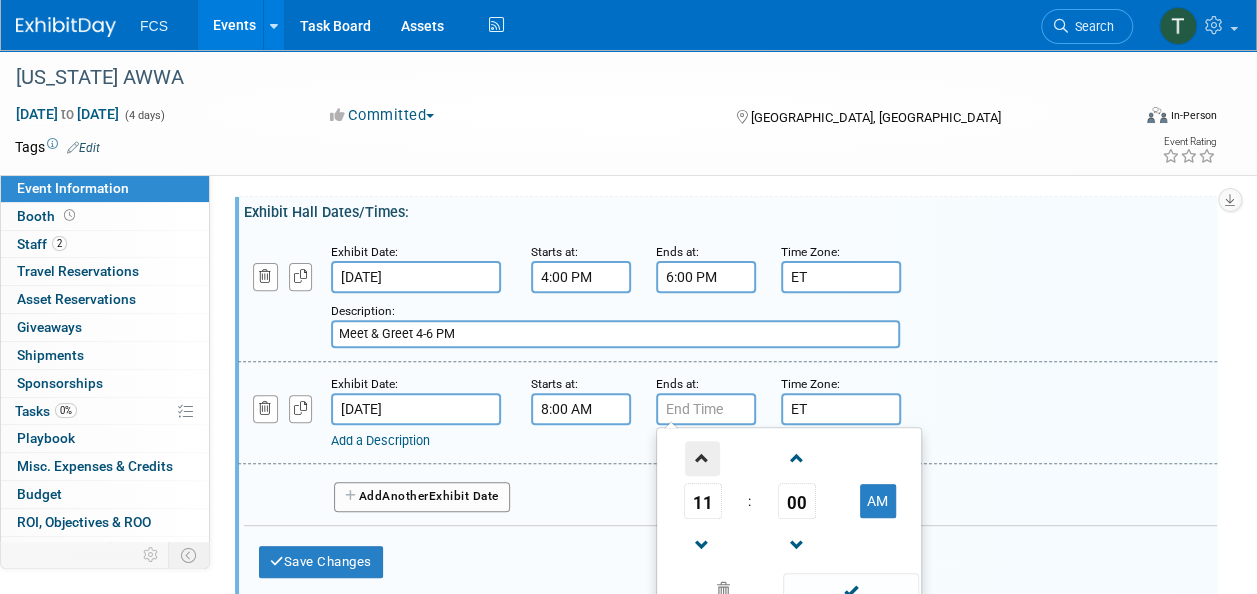 click at bounding box center [702, 458] 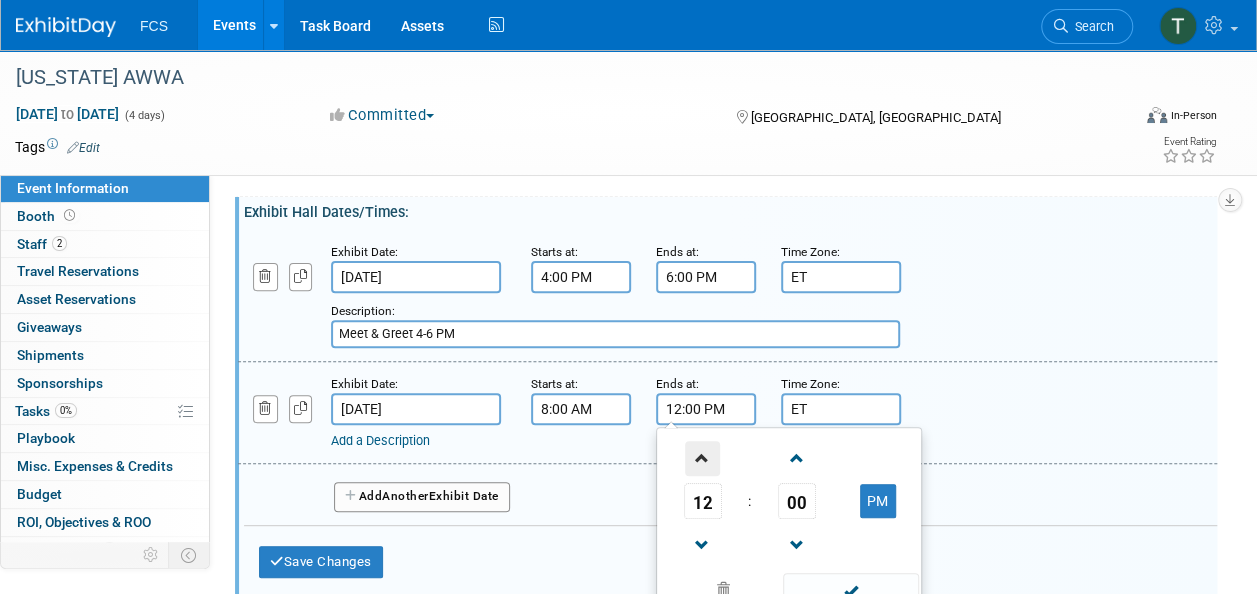 click at bounding box center (702, 458) 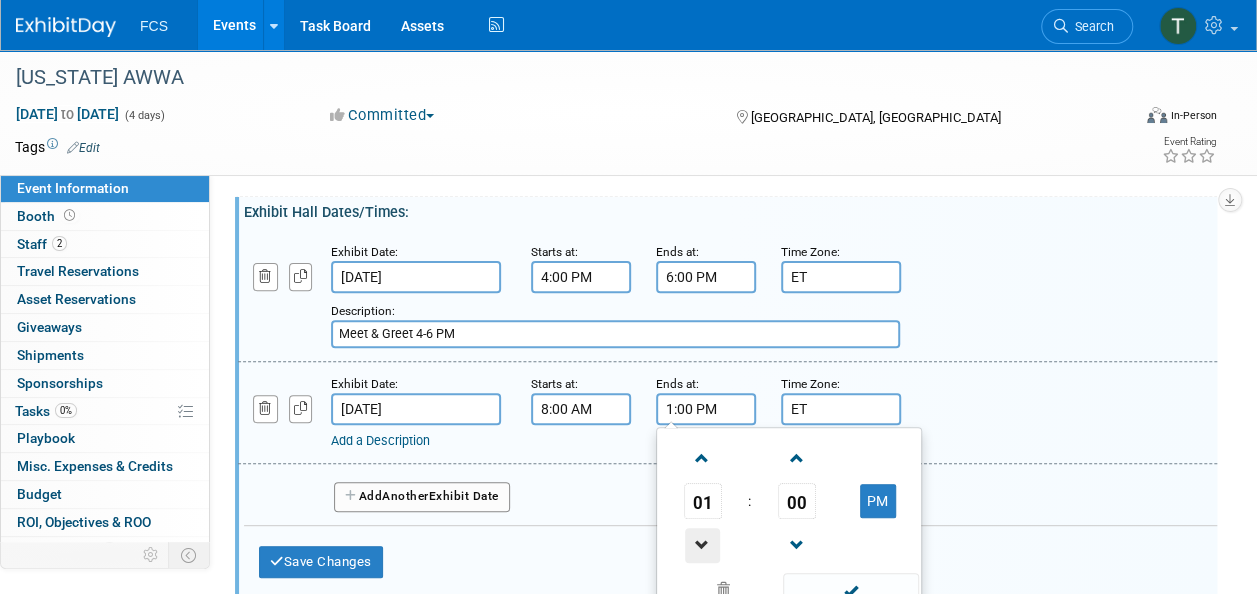 click at bounding box center (702, 545) 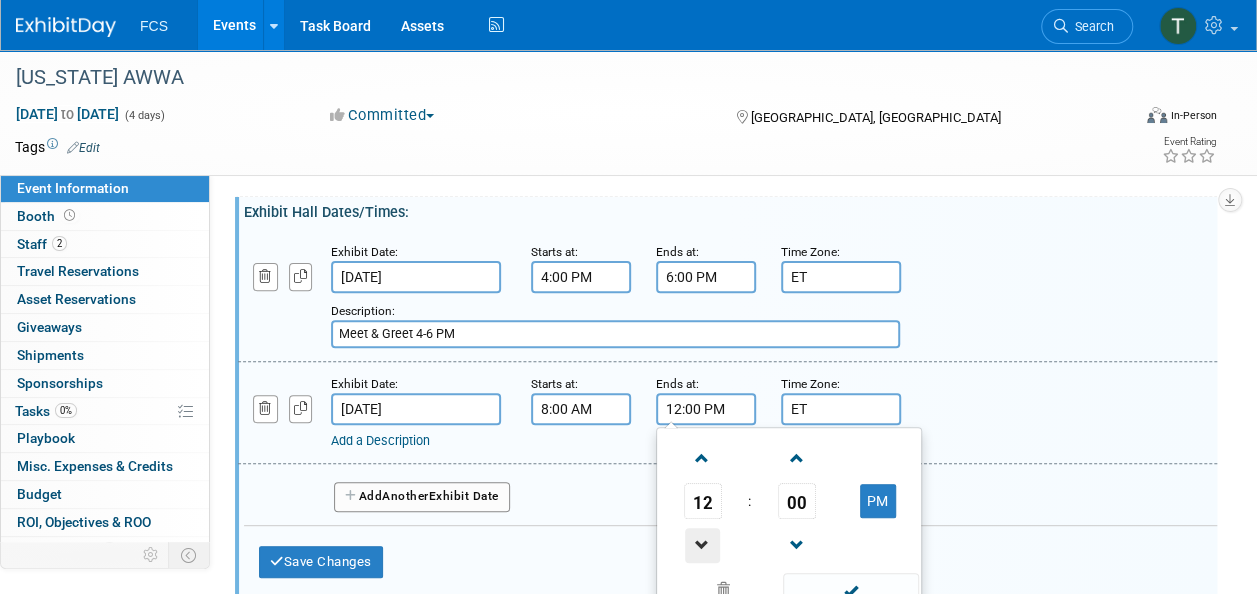 click at bounding box center (702, 545) 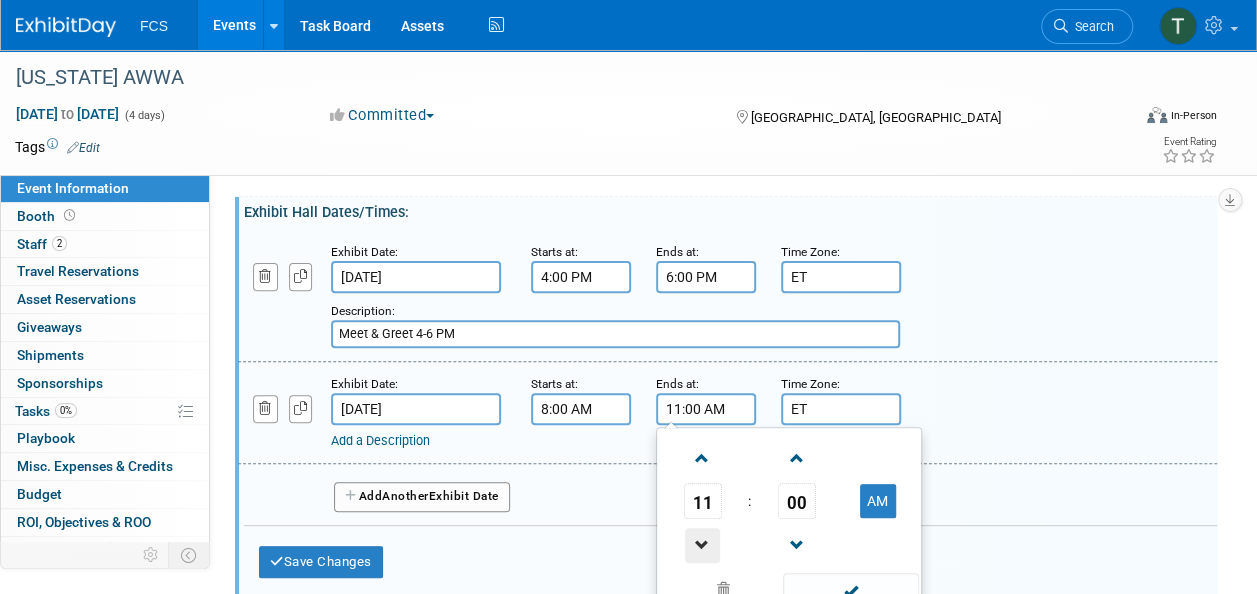 click at bounding box center (702, 545) 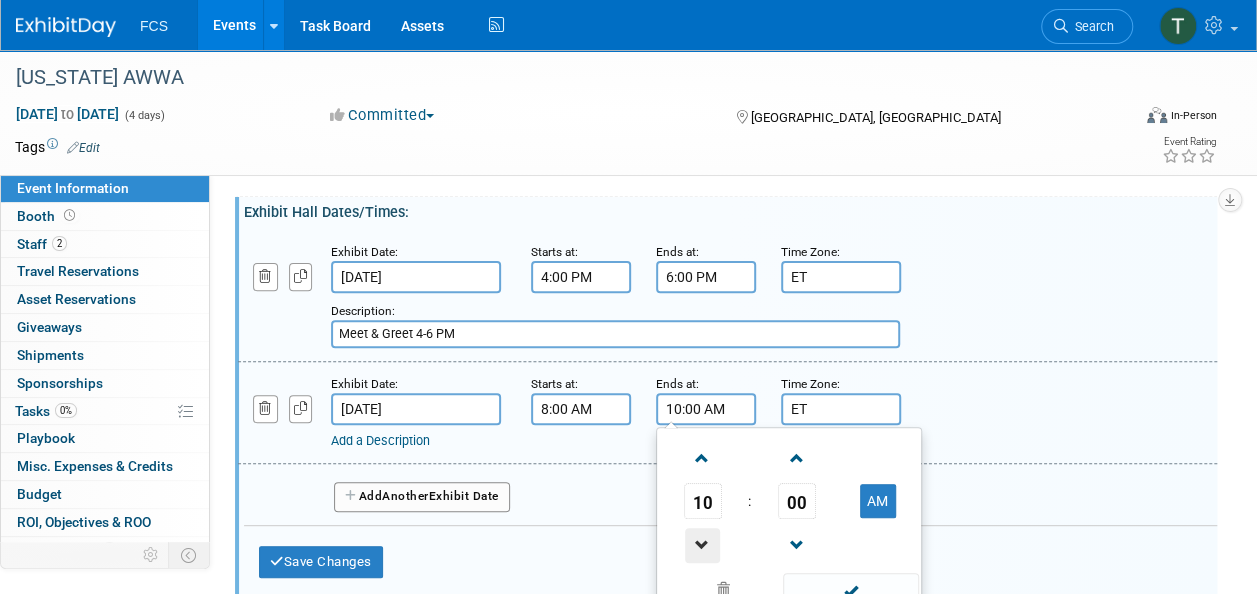 click at bounding box center (702, 545) 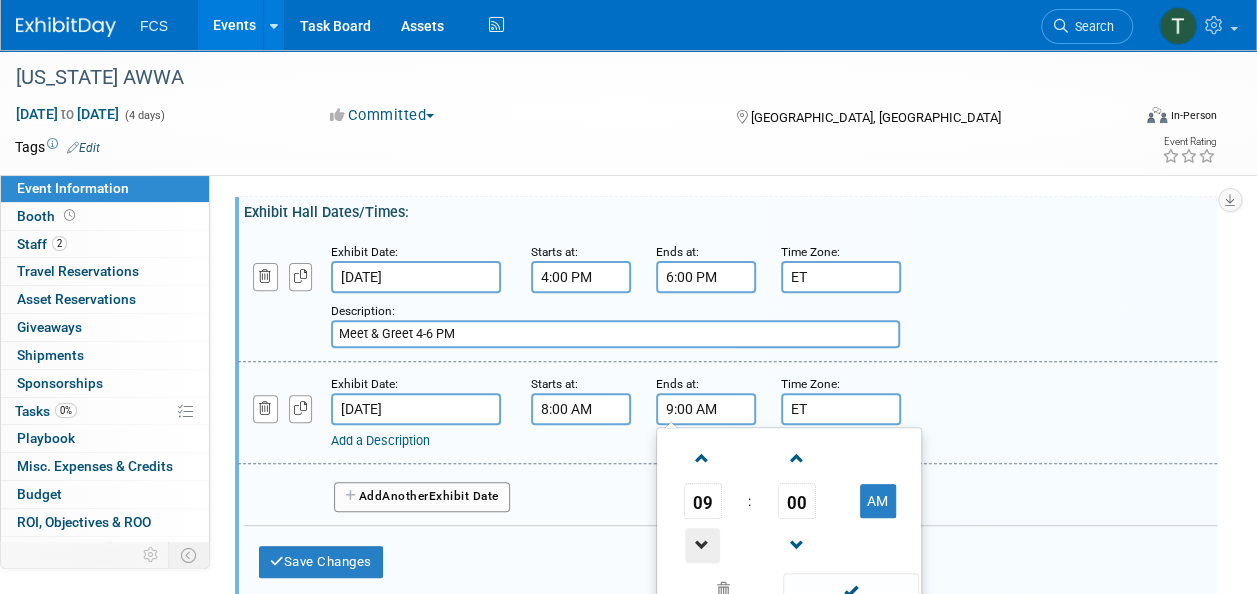 click at bounding box center (702, 545) 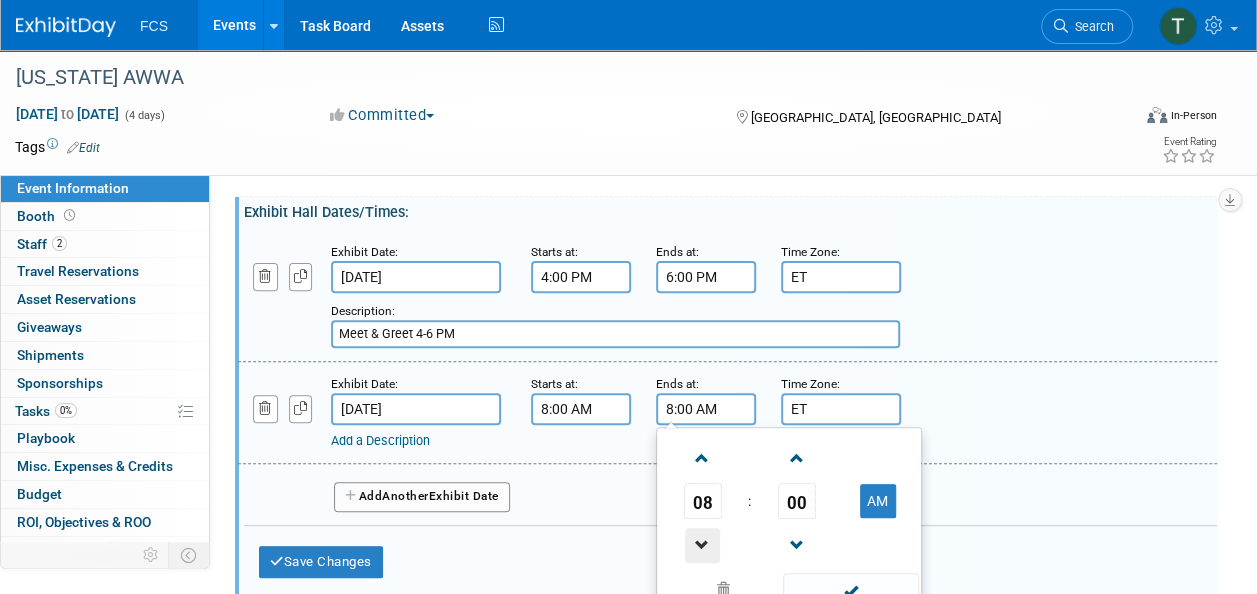 click at bounding box center (702, 545) 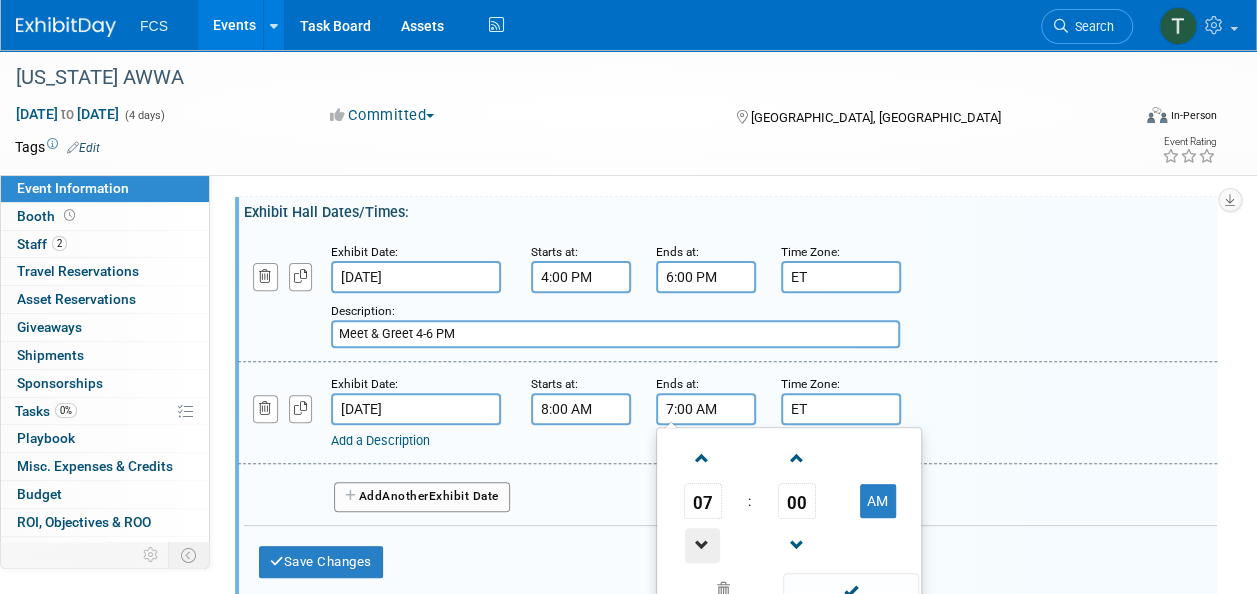 click at bounding box center [702, 545] 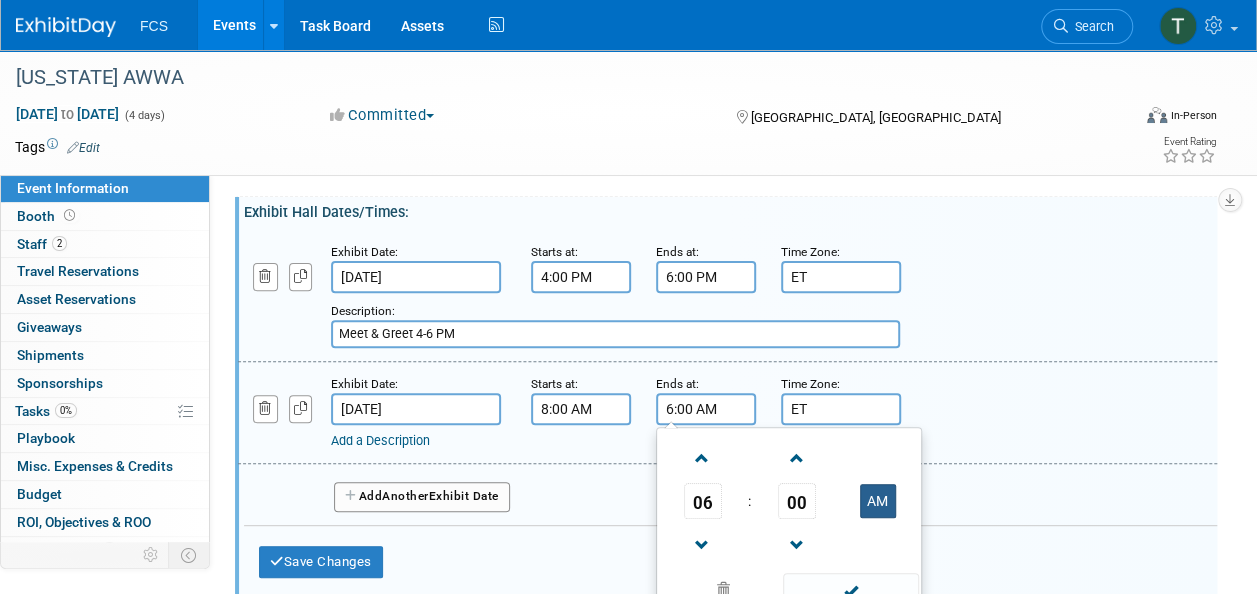 click on "AM" at bounding box center (878, 501) 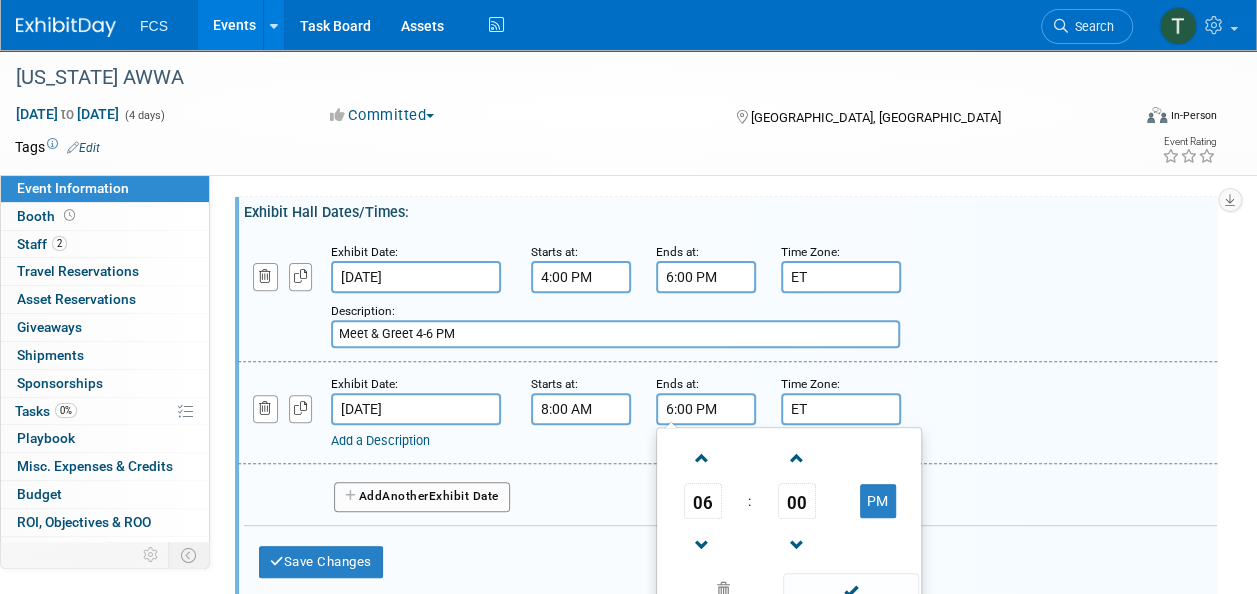 type on "6:00 PM" 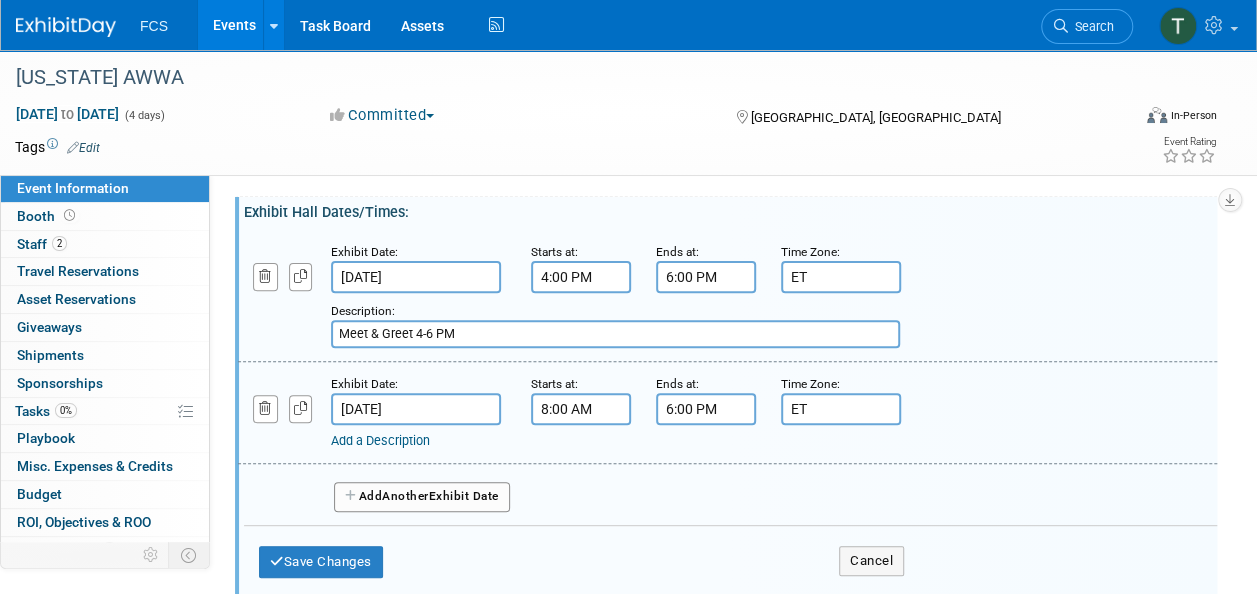 click on "Add a Description" at bounding box center (380, 440) 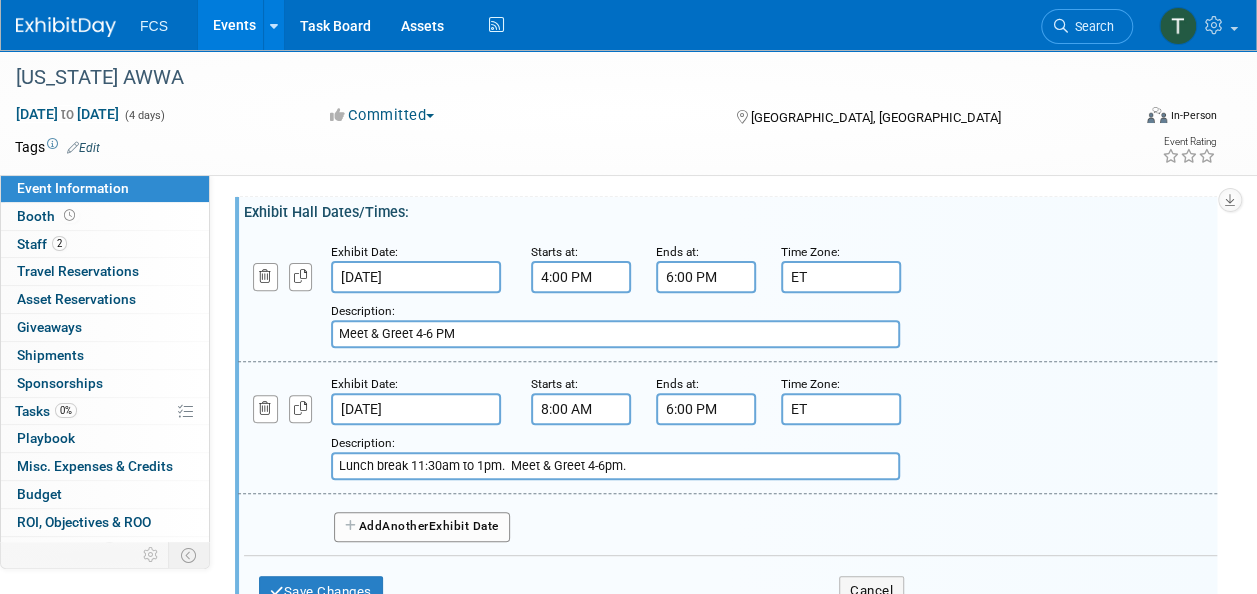 type on "Lunch break 11:30am to 1pm.  Meet & Greet 4-6pm." 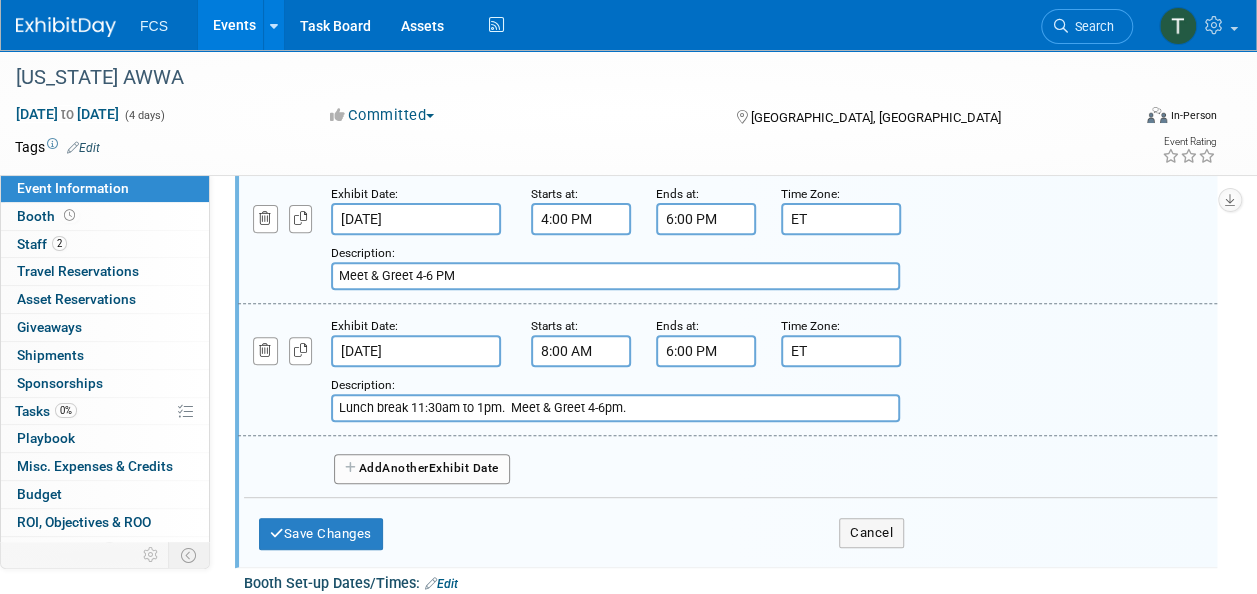 scroll, scrollTop: 300, scrollLeft: 0, axis: vertical 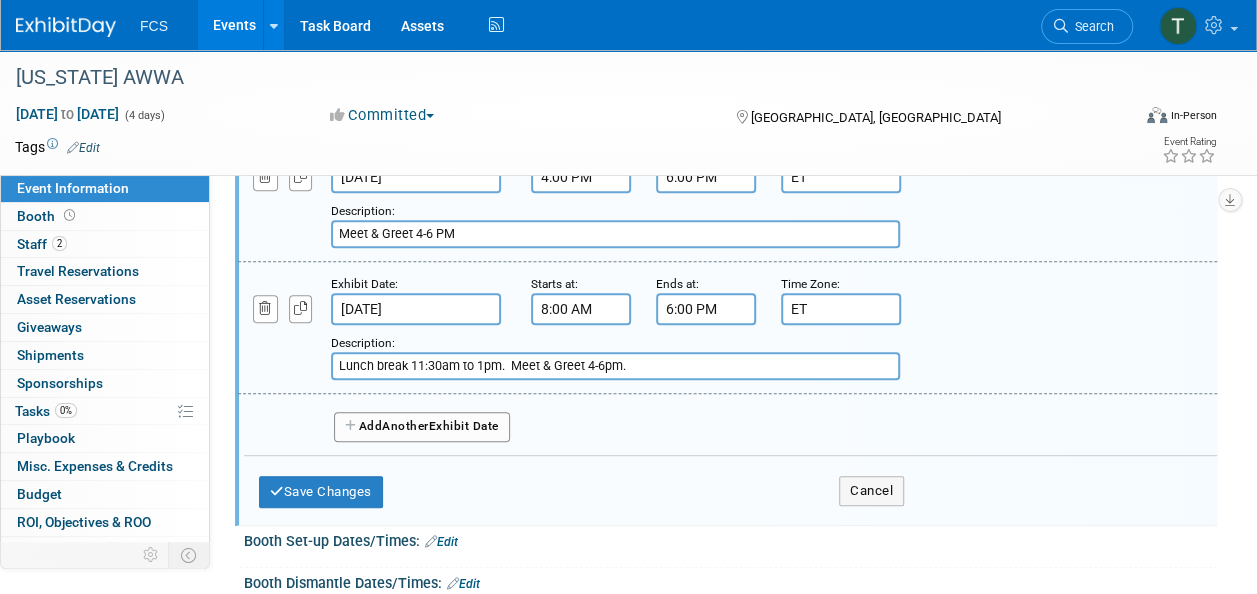 click on "Another" at bounding box center (405, 426) 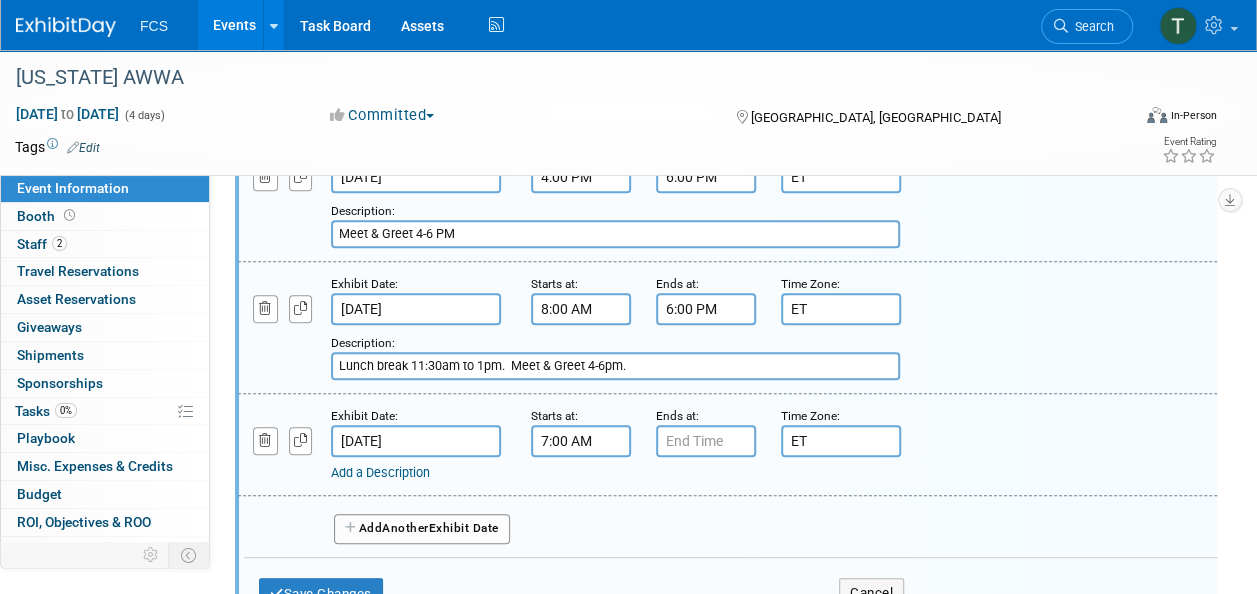 click on "7:00 AM" at bounding box center [581, 441] 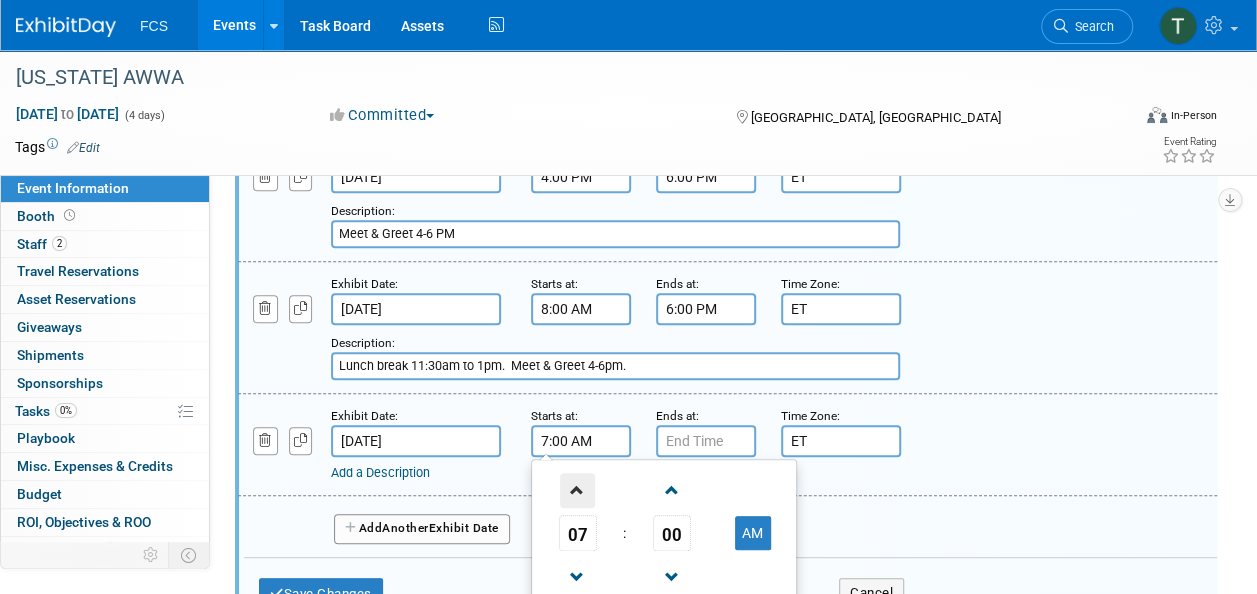 click at bounding box center [577, 490] 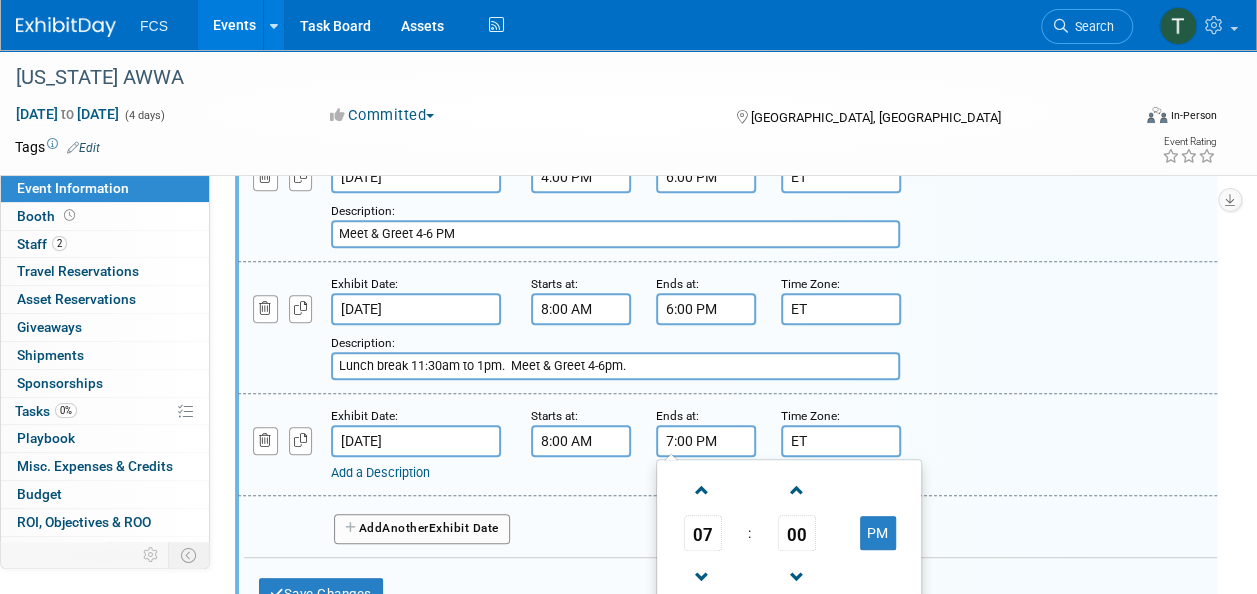 click on "7:00 PM" at bounding box center [706, 441] 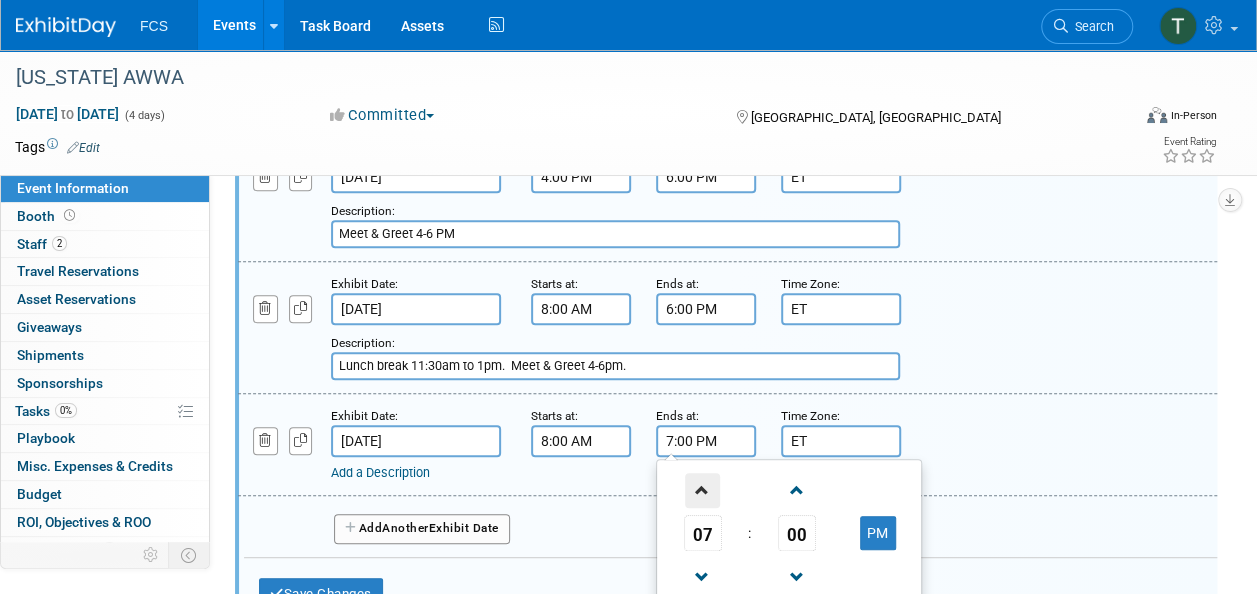 click at bounding box center (702, 490) 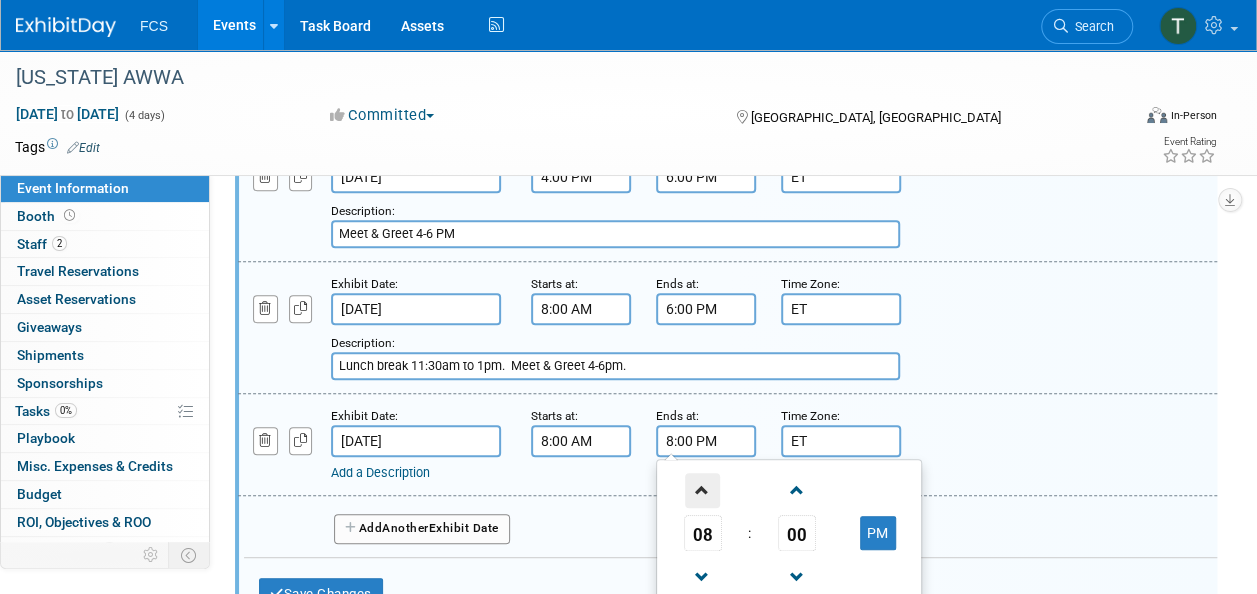 click at bounding box center [702, 490] 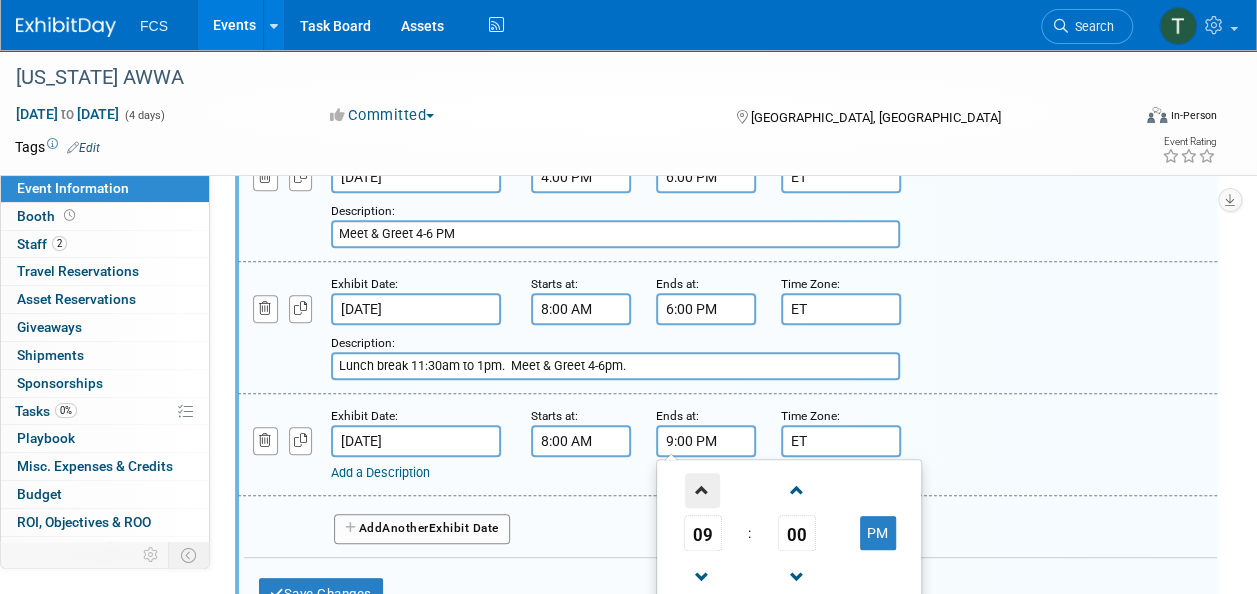 click at bounding box center (702, 490) 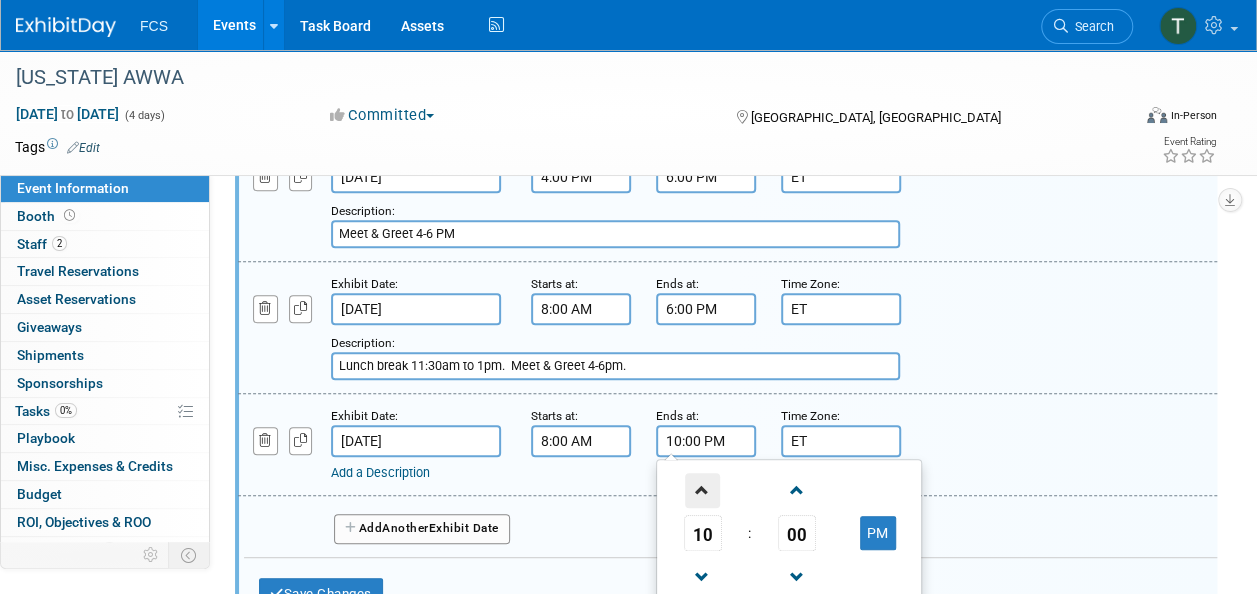 click at bounding box center [702, 490] 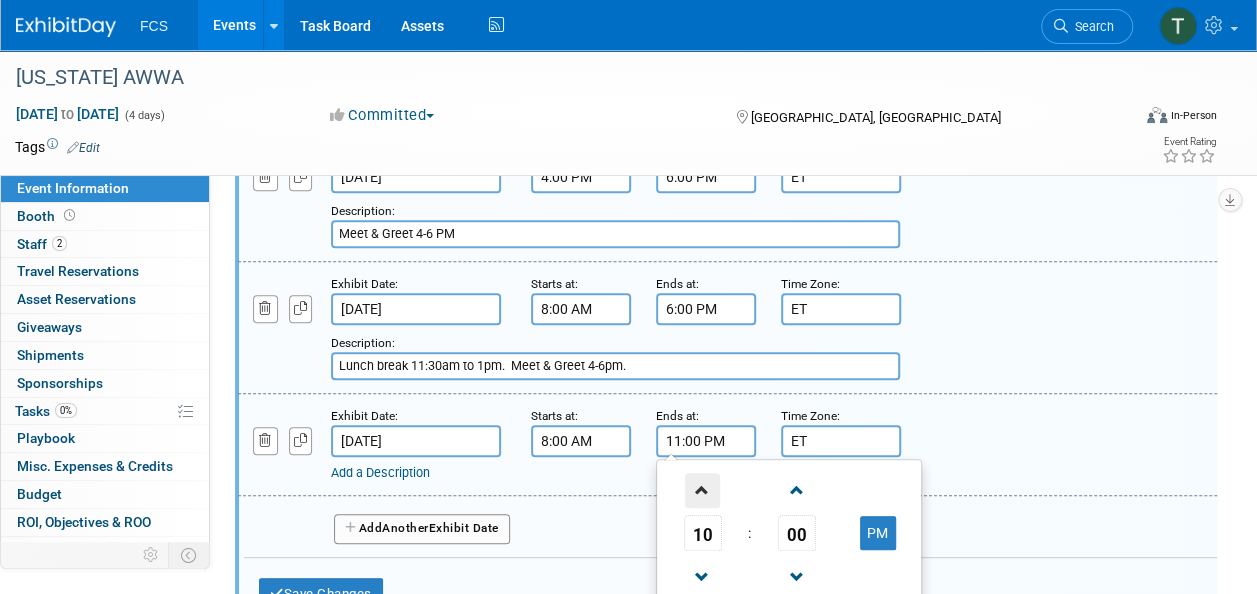 click at bounding box center [702, 490] 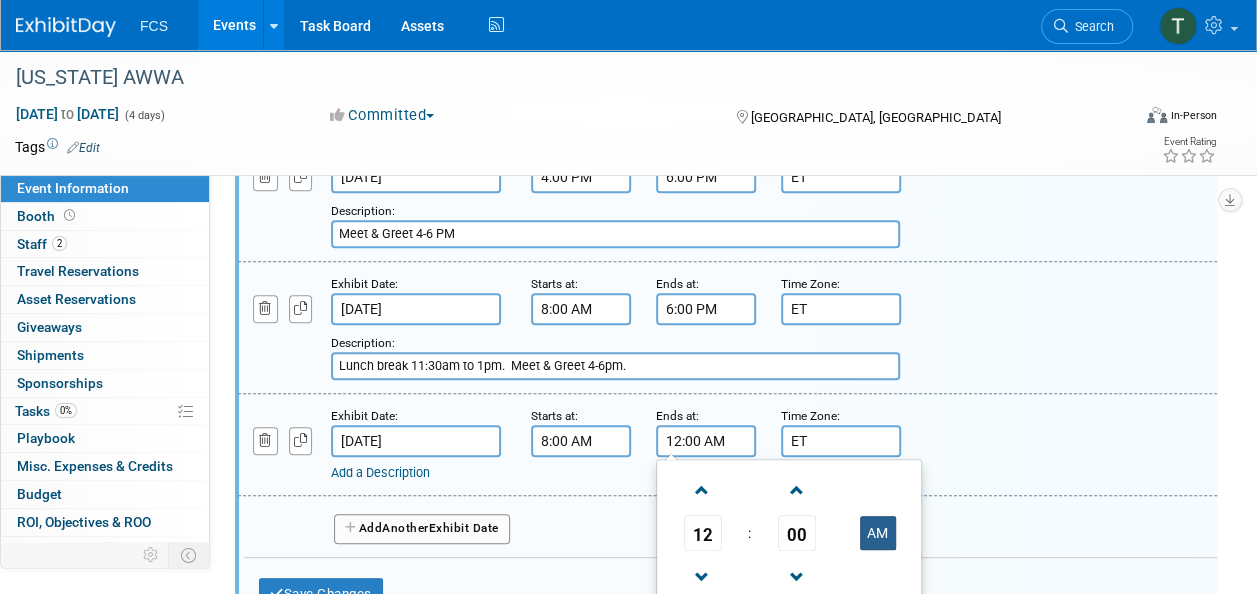 click on "AM" at bounding box center (878, 533) 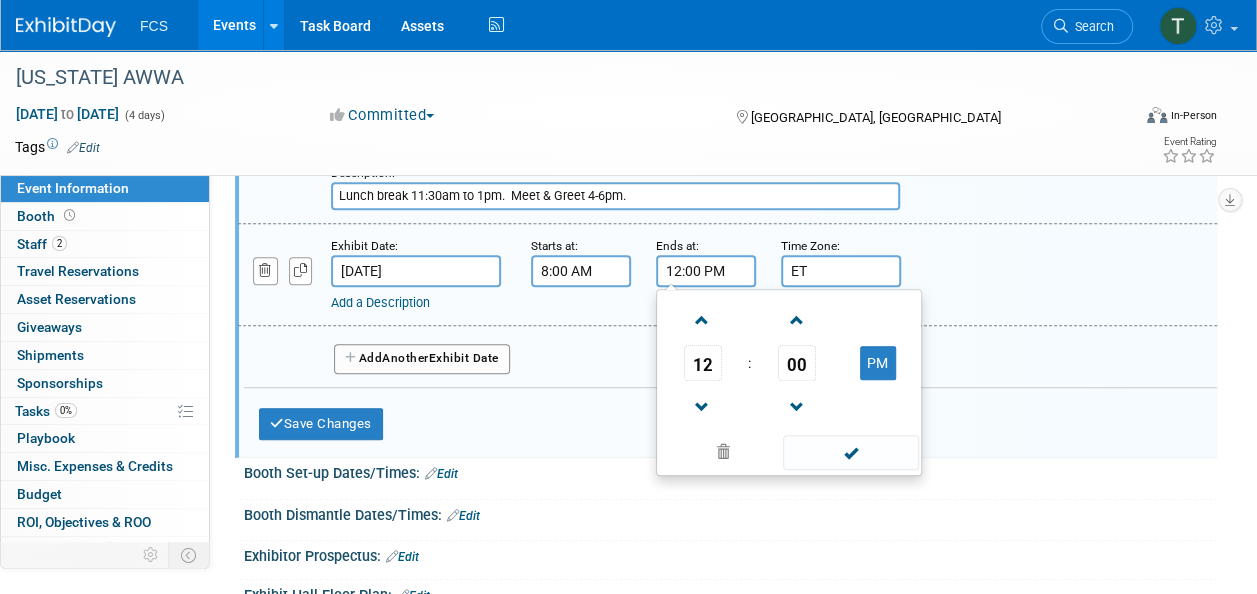 scroll, scrollTop: 500, scrollLeft: 0, axis: vertical 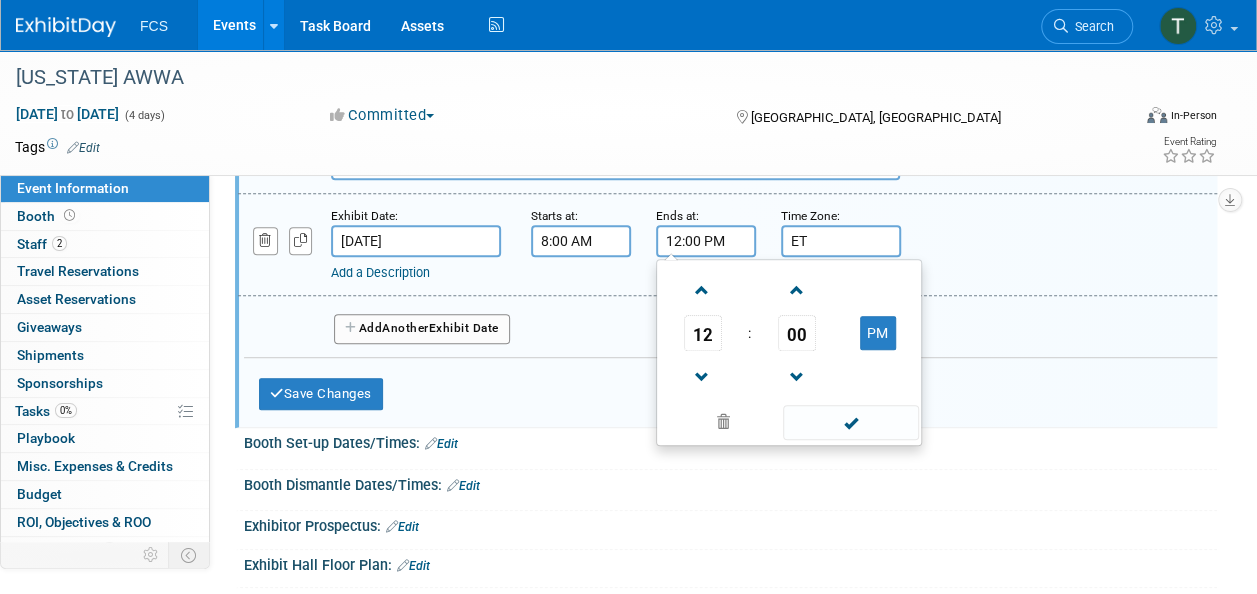 click at bounding box center (850, 422) 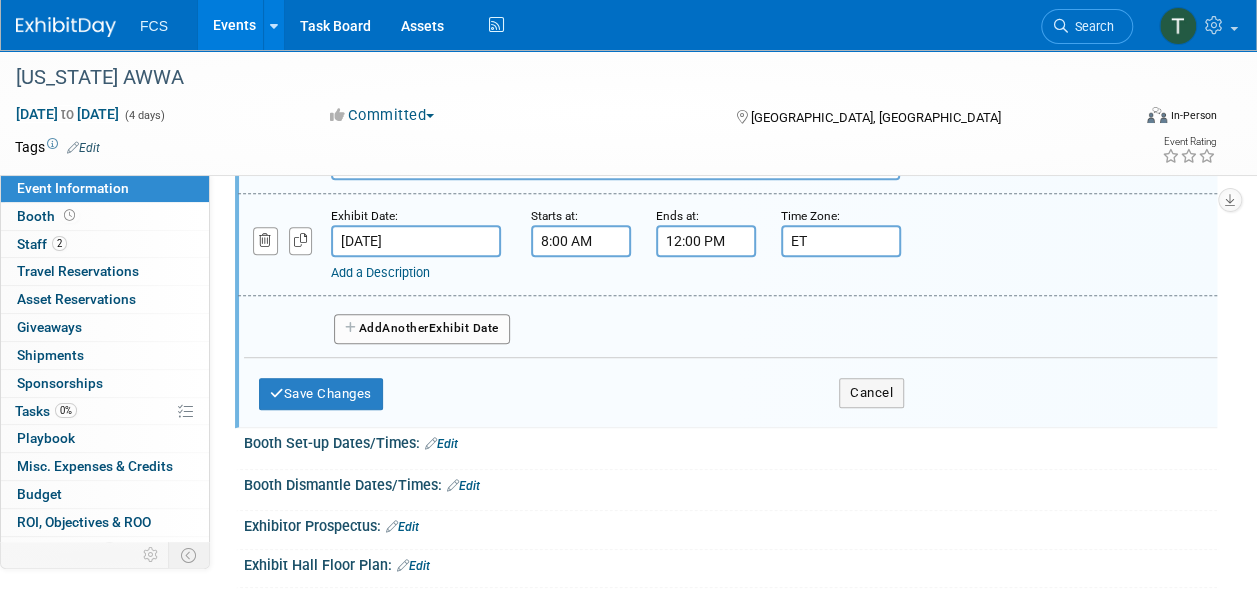click on "Add a Description" at bounding box center [380, 272] 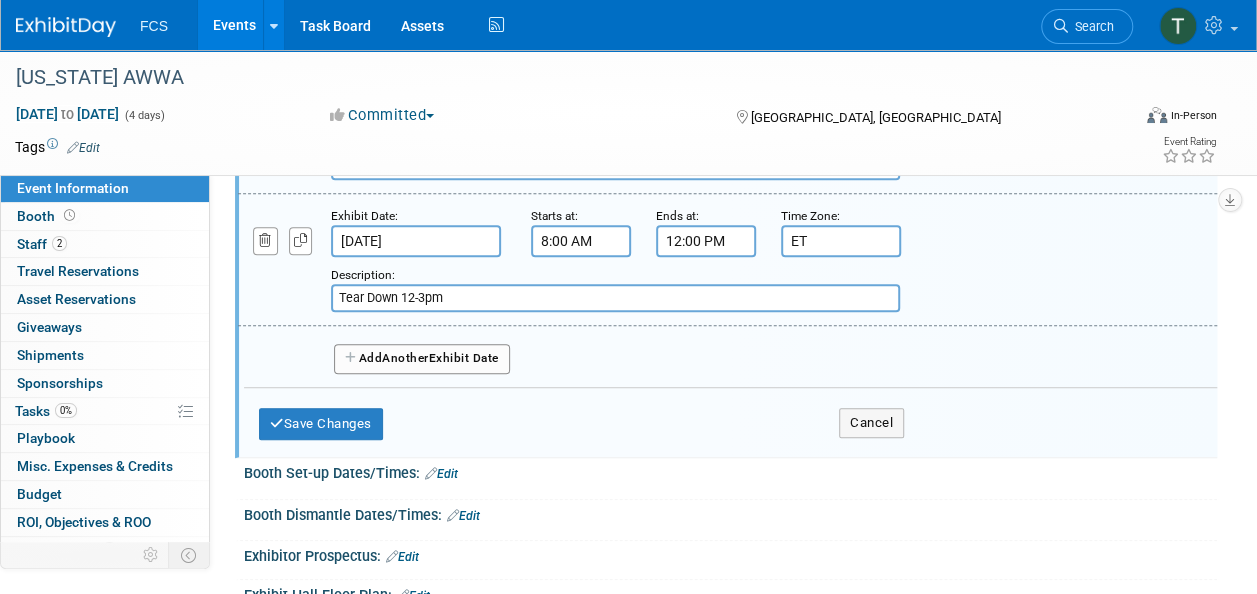click on "Tear Down 12-3pm" at bounding box center (615, 298) 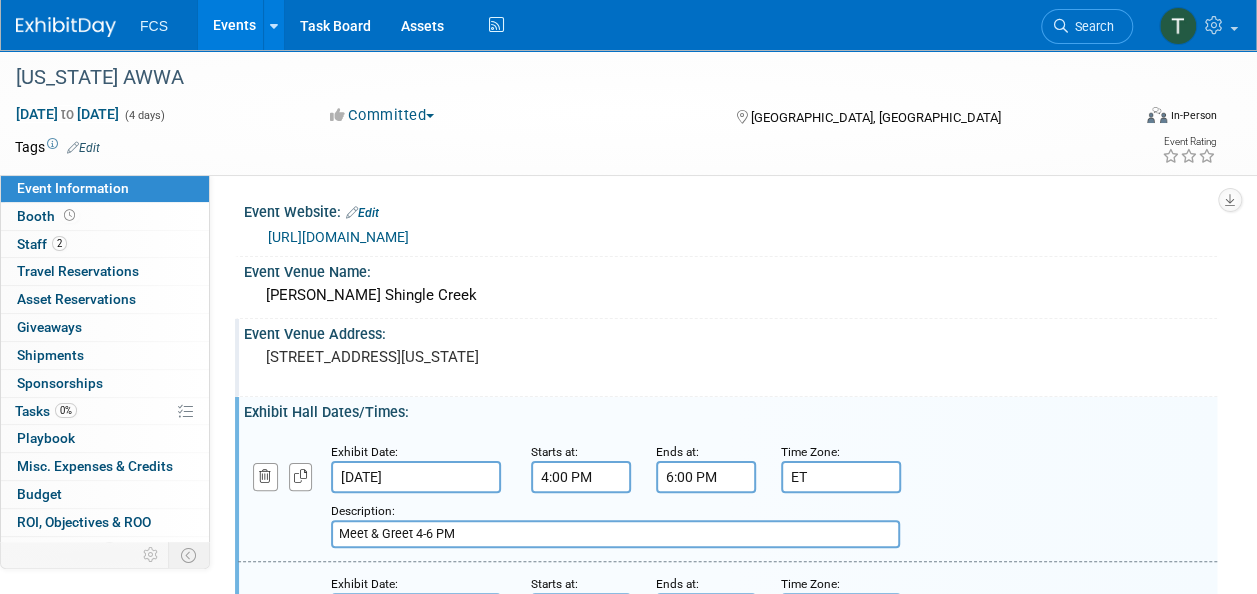 scroll, scrollTop: 100, scrollLeft: 0, axis: vertical 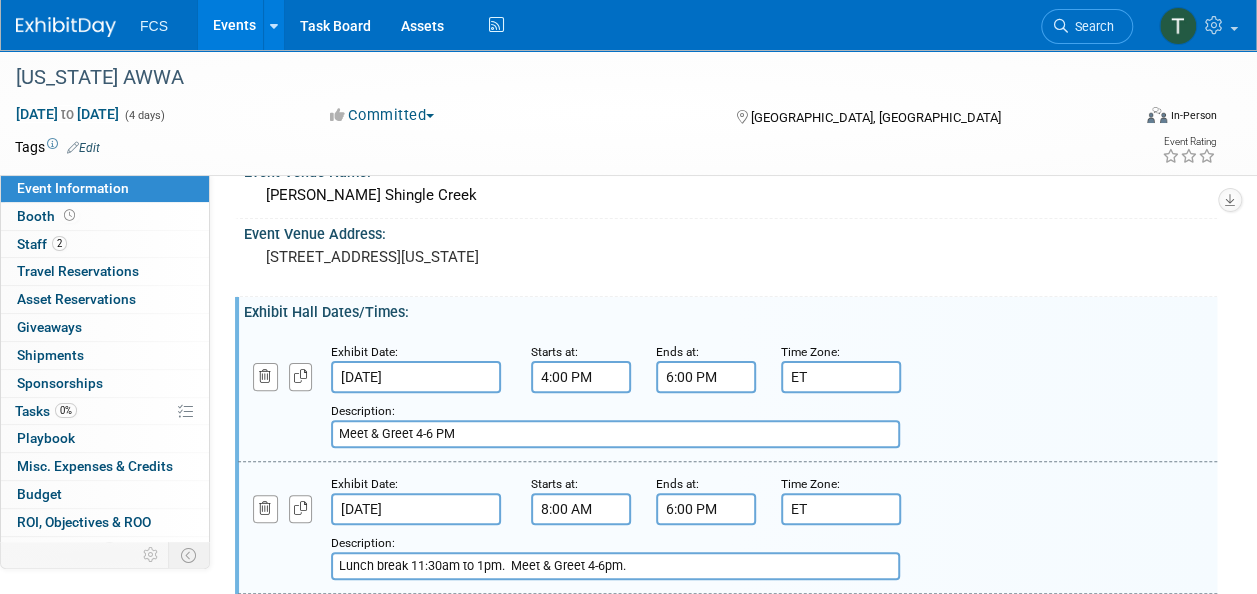 type on "Tear Down 12-3pm" 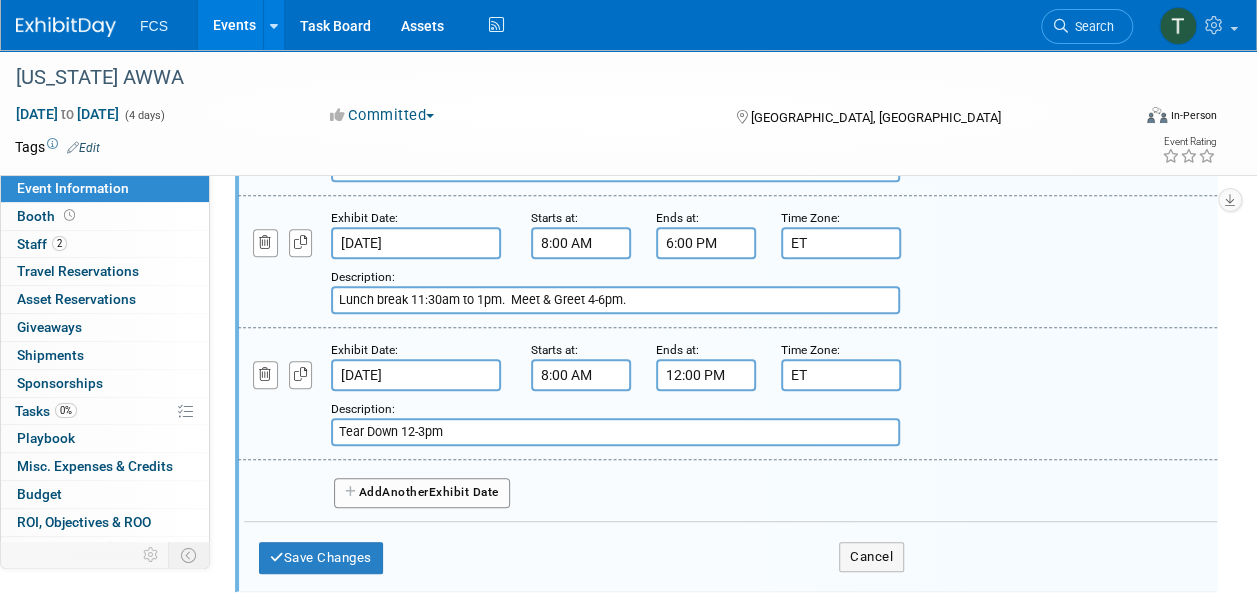scroll, scrollTop: 400, scrollLeft: 0, axis: vertical 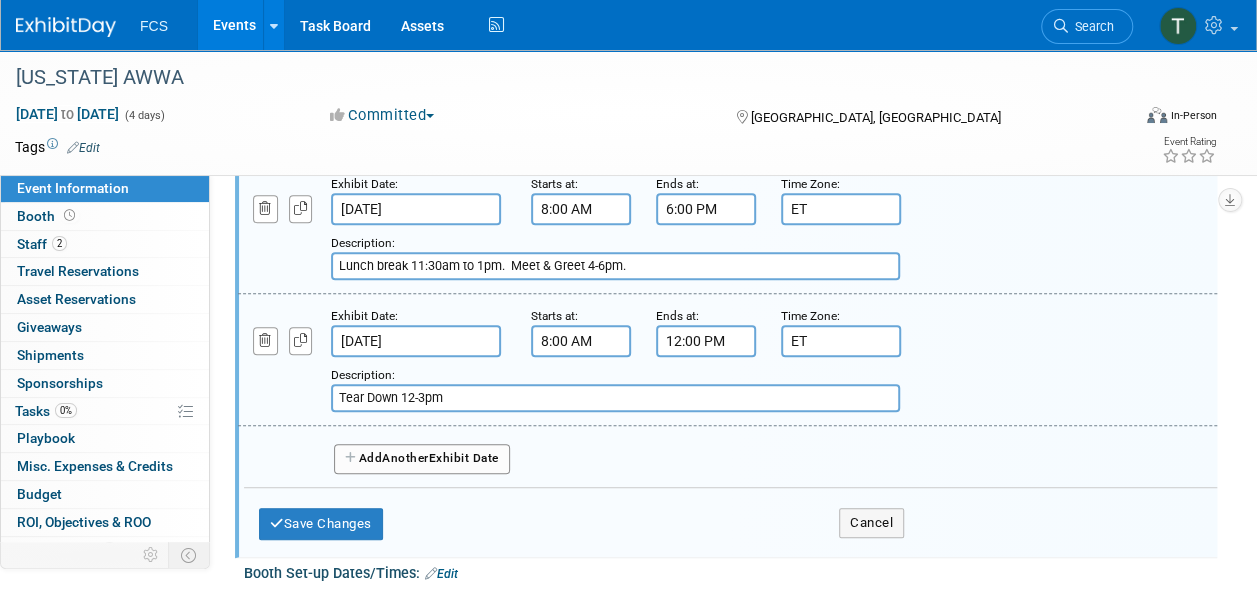 type on "Setup 7am to 3pm.  Meet & Greet 4-6 PM" 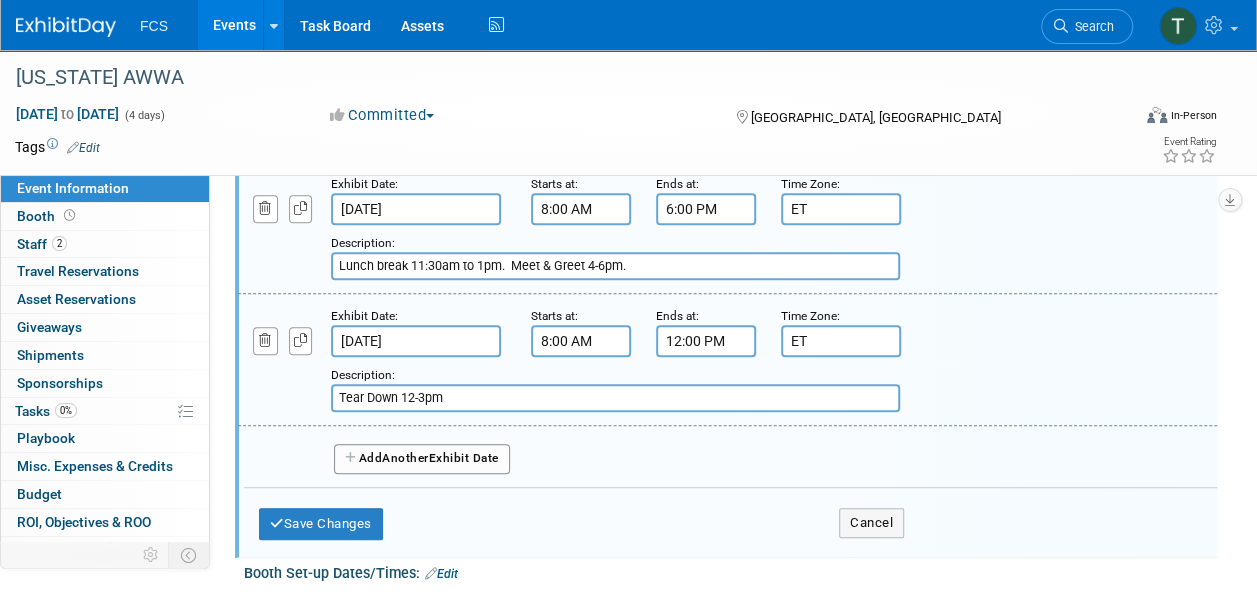 click on "Tear Down 12-3pm" at bounding box center (615, 398) 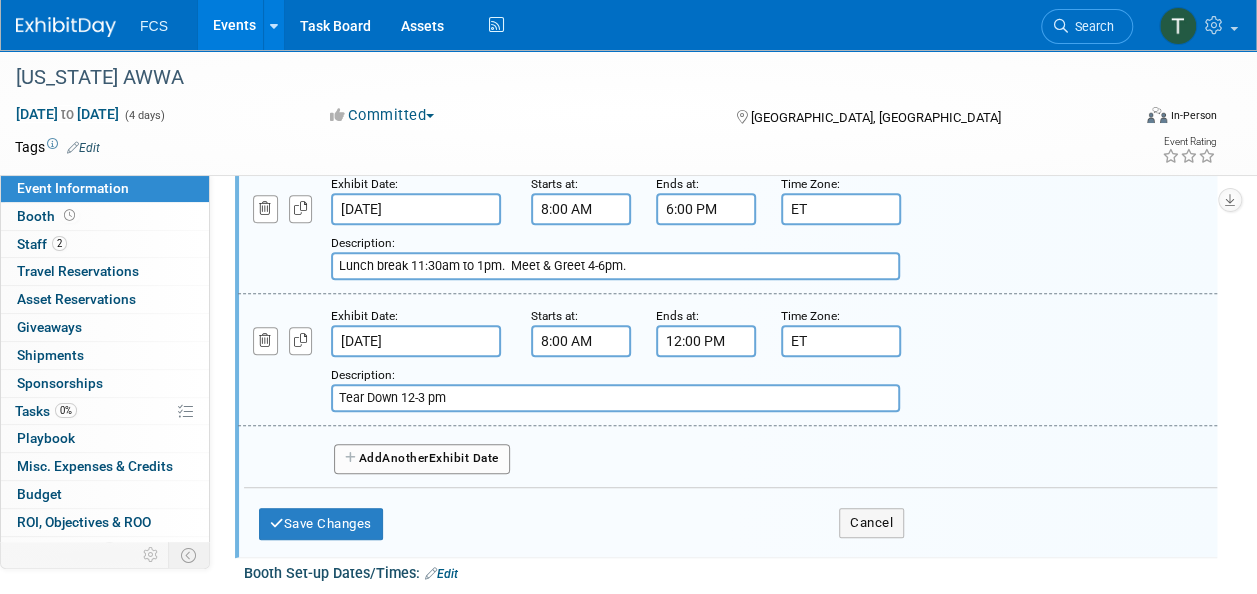scroll, scrollTop: 0, scrollLeft: 0, axis: both 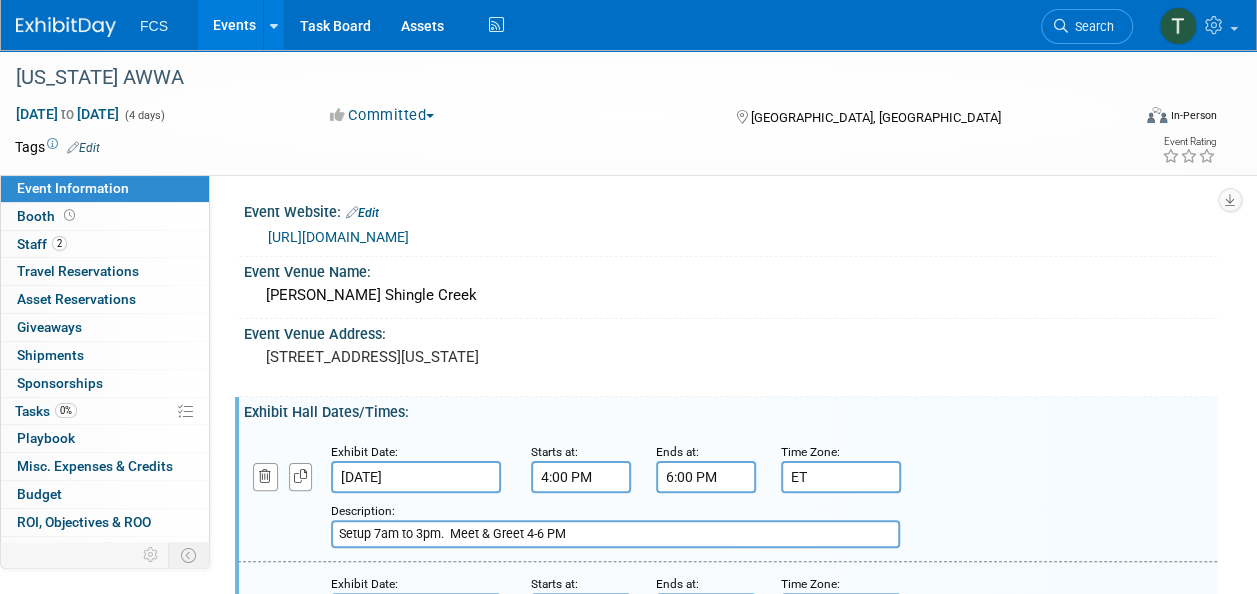 type on "Tear Down 12-3 pm" 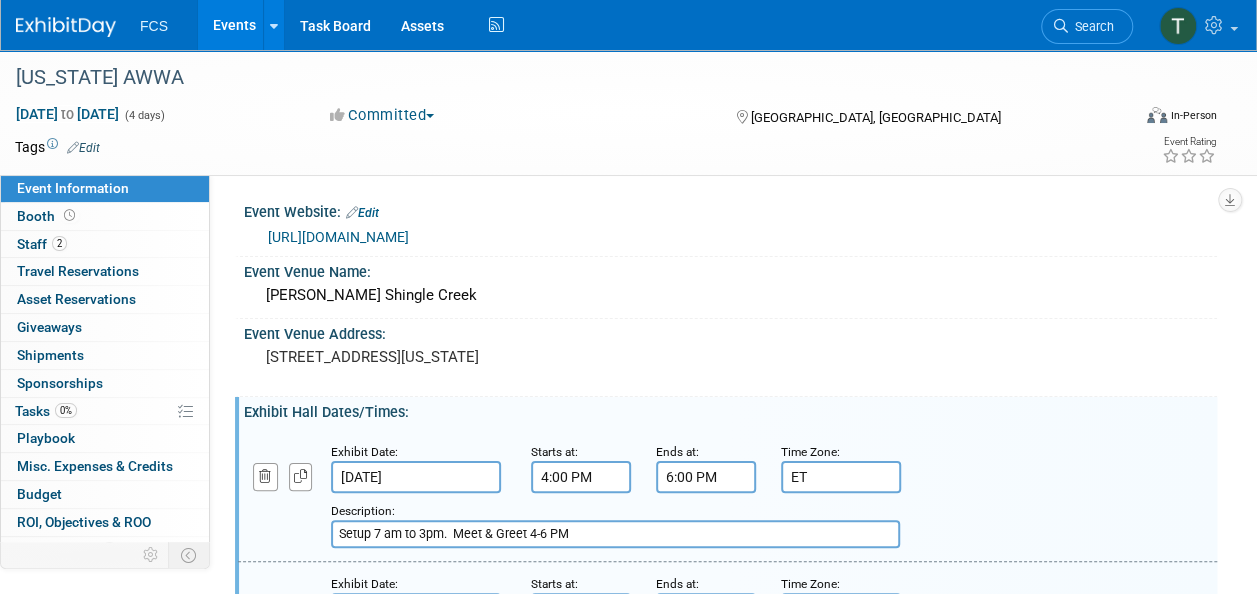 click on "Setup 7 am to 3pm.  Meet & Greet 4-6 PM" at bounding box center (615, 534) 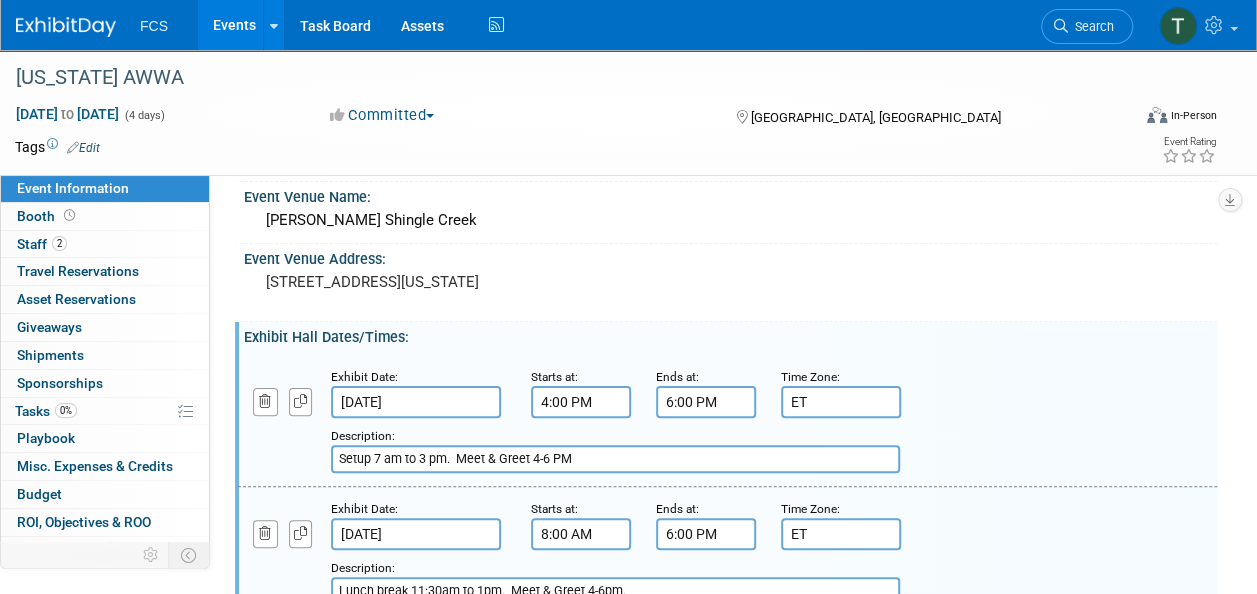 scroll, scrollTop: 200, scrollLeft: 0, axis: vertical 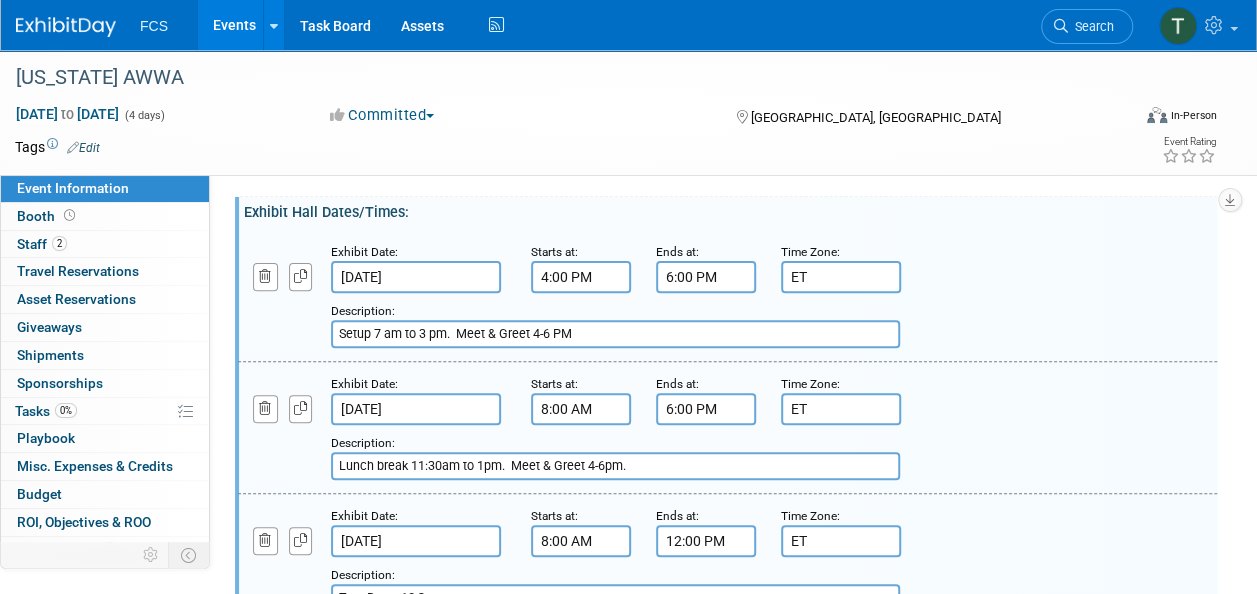 type on "Setup 7 am to 3 pm.  Meet & Greet 4-6 PM" 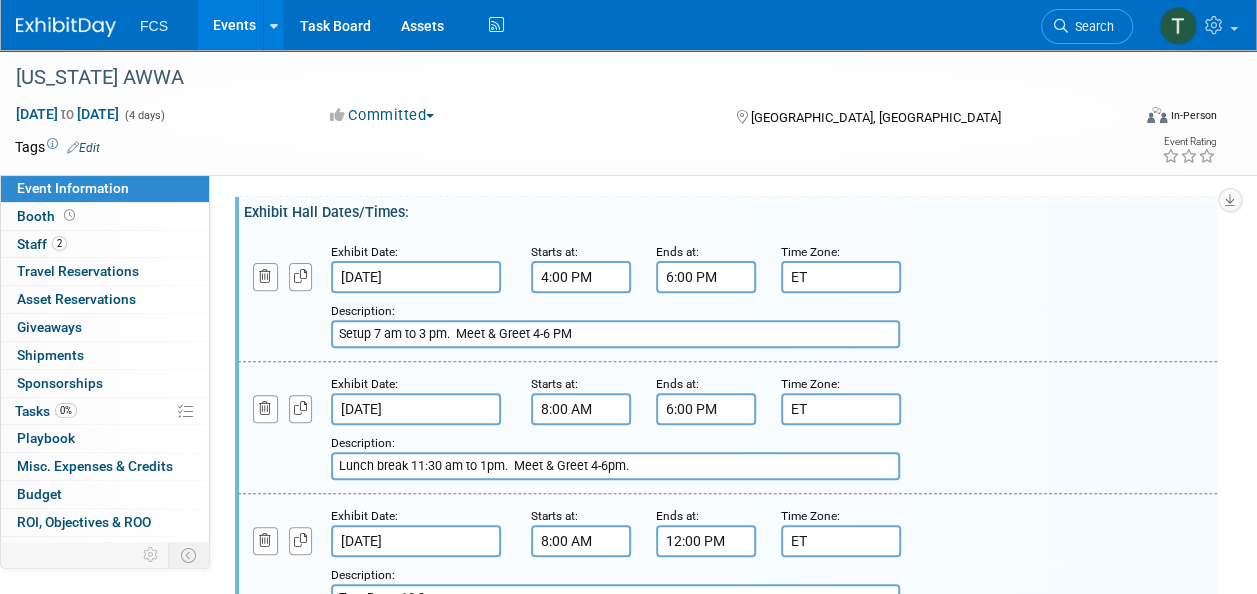 click on "Lunch break 11:30 am to 1pm.  Meet & Greet 4-6pm." at bounding box center (615, 466) 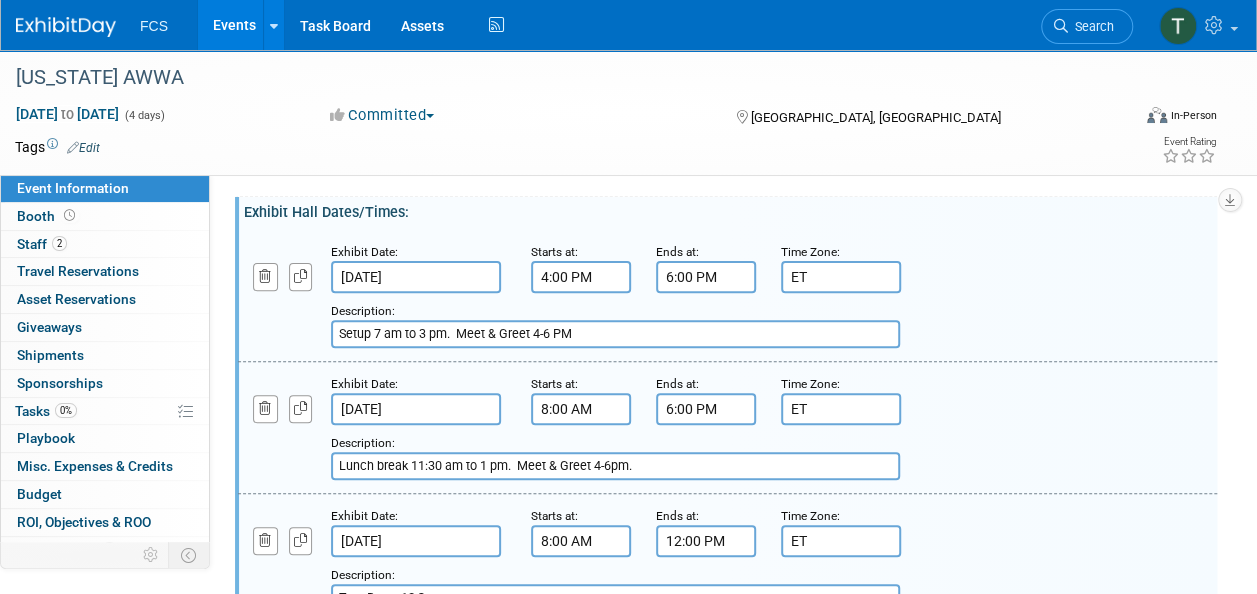 click on "Lunch break 11:30 am to 1 pm.  Meet & Greet 4-6pm." at bounding box center (615, 466) 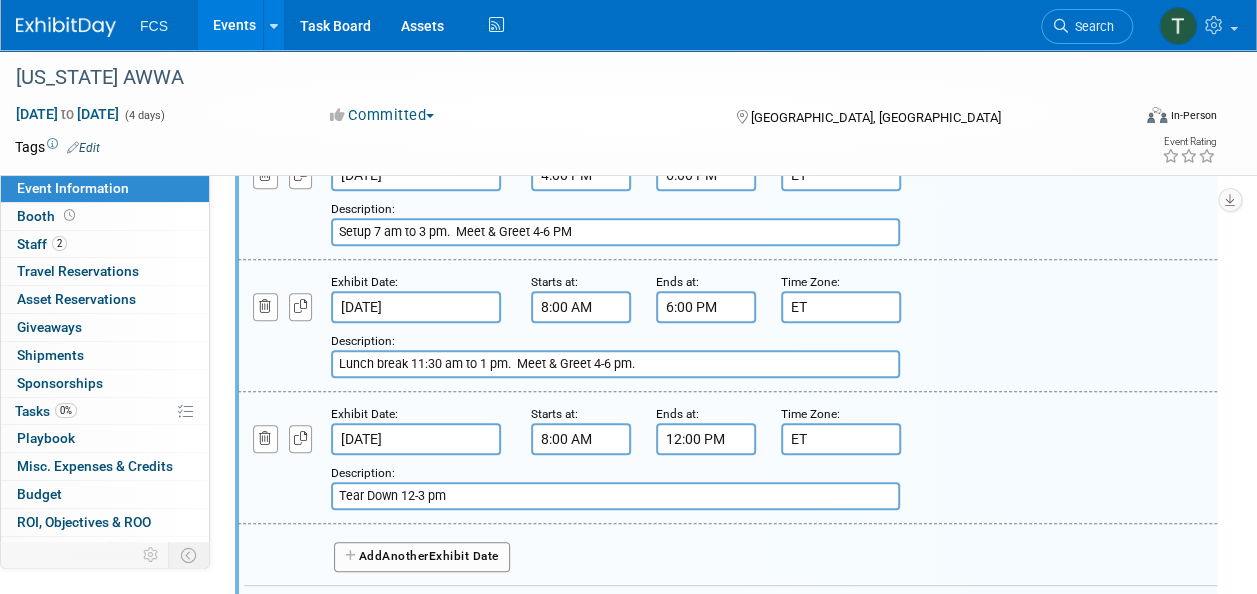 scroll, scrollTop: 500, scrollLeft: 0, axis: vertical 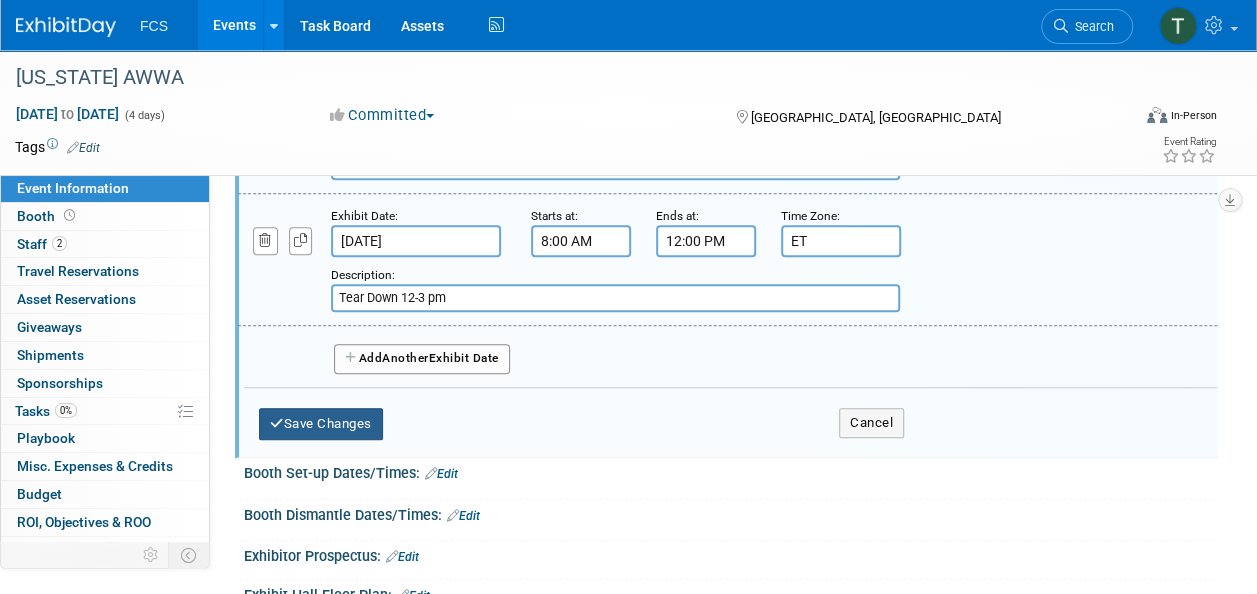 type on "Lunch break 11:30 am to 1 pm.  Meet & Greet 4-6 pm." 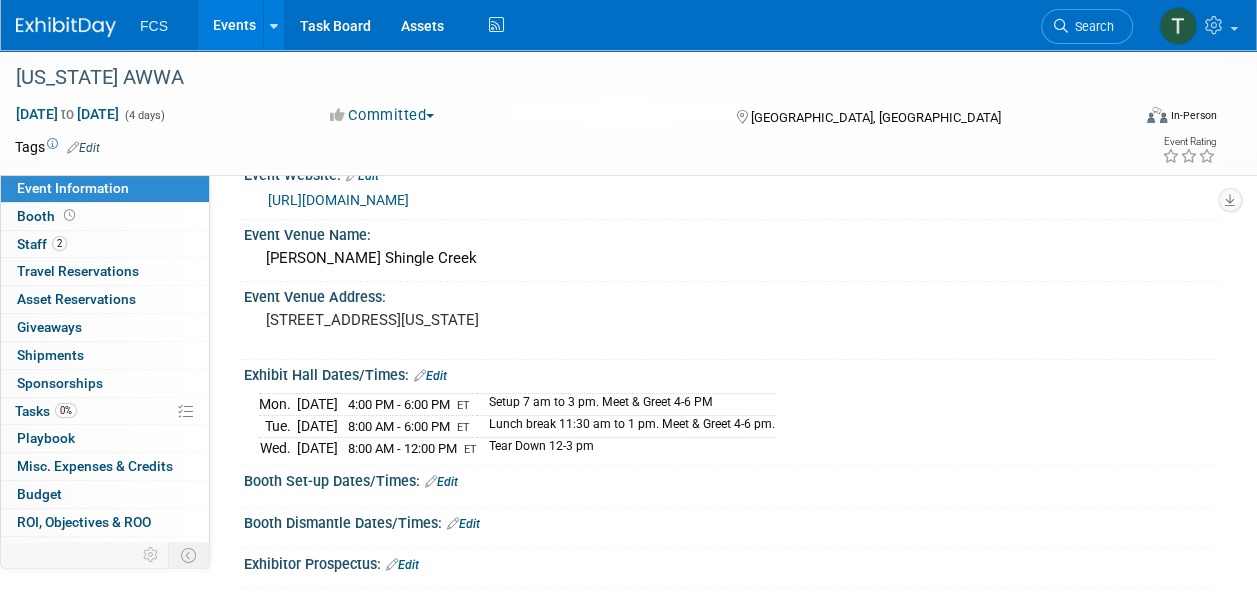 scroll, scrollTop: 0, scrollLeft: 0, axis: both 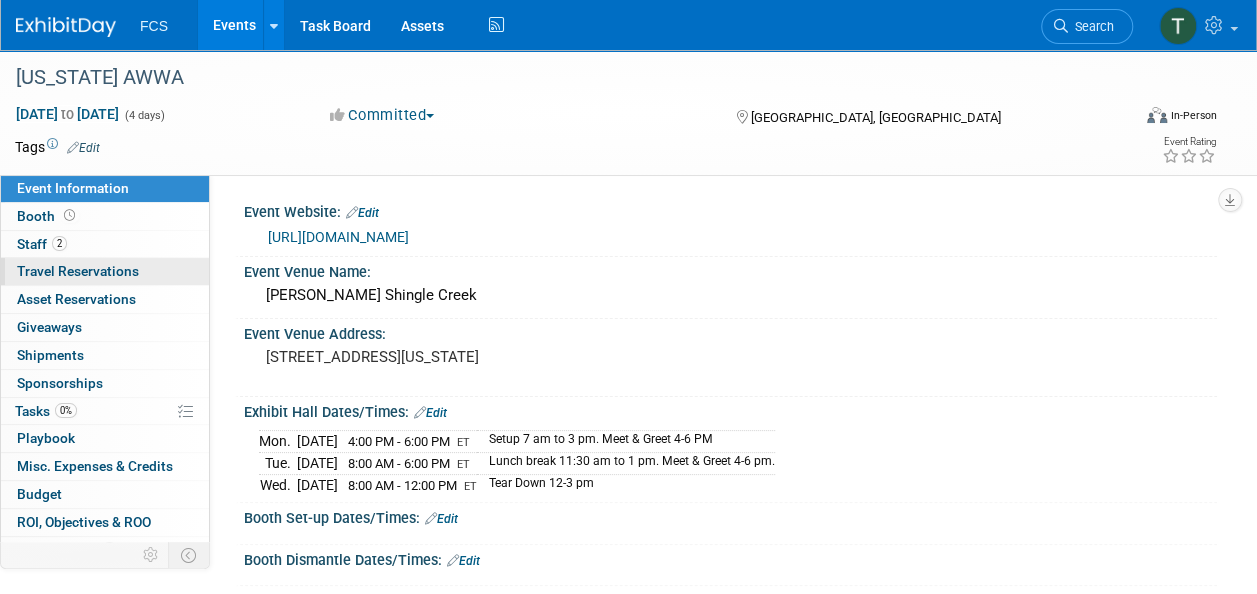 click on "Travel Reservations 0" at bounding box center [78, 271] 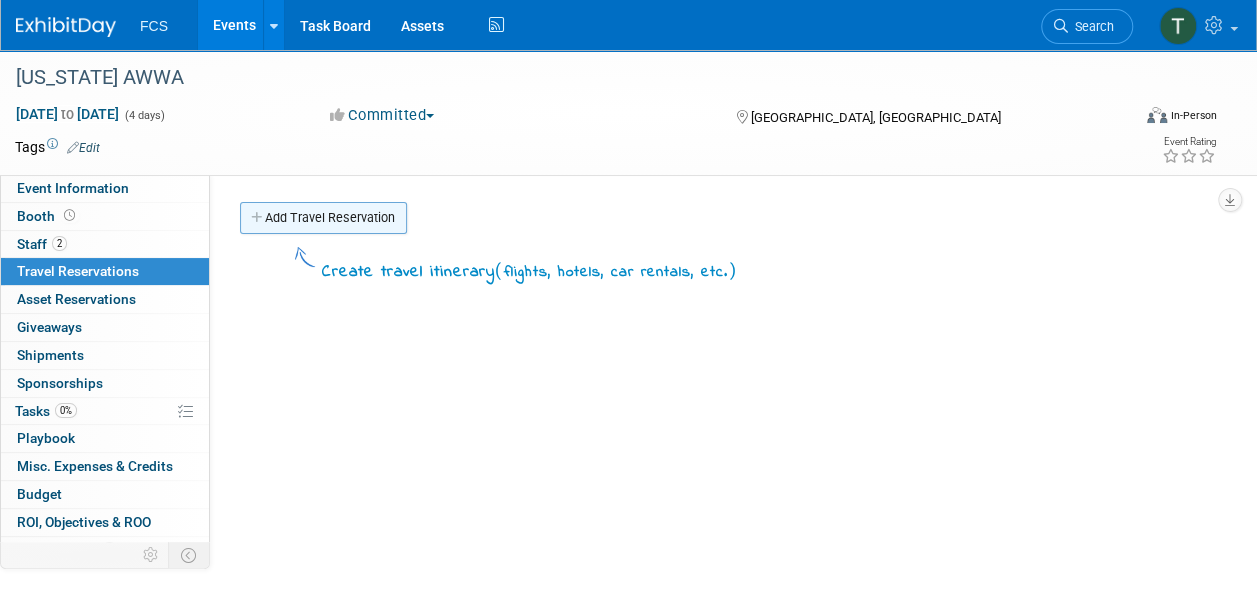 click on "Add Travel Reservation" at bounding box center [323, 218] 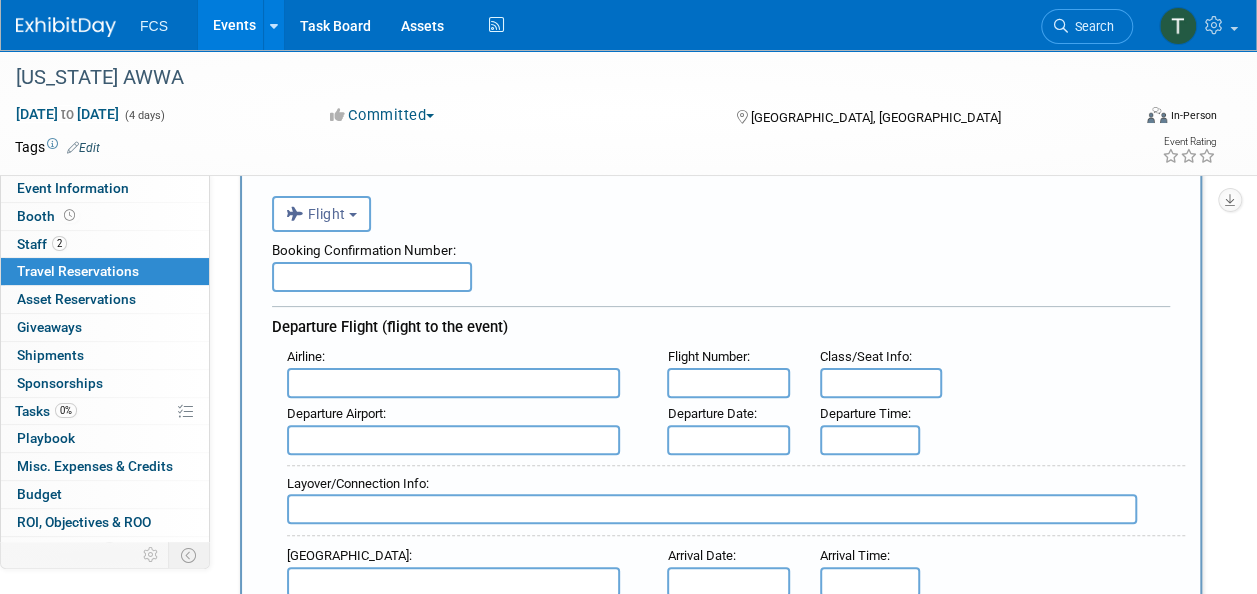 scroll, scrollTop: 0, scrollLeft: 0, axis: both 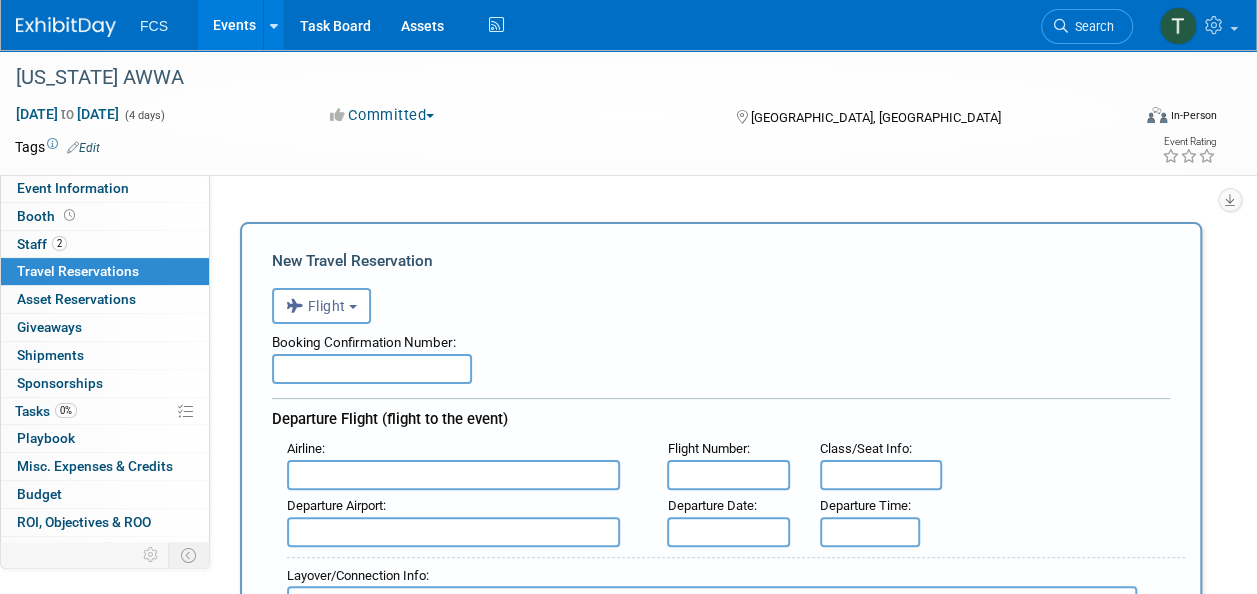 click at bounding box center (372, 369) 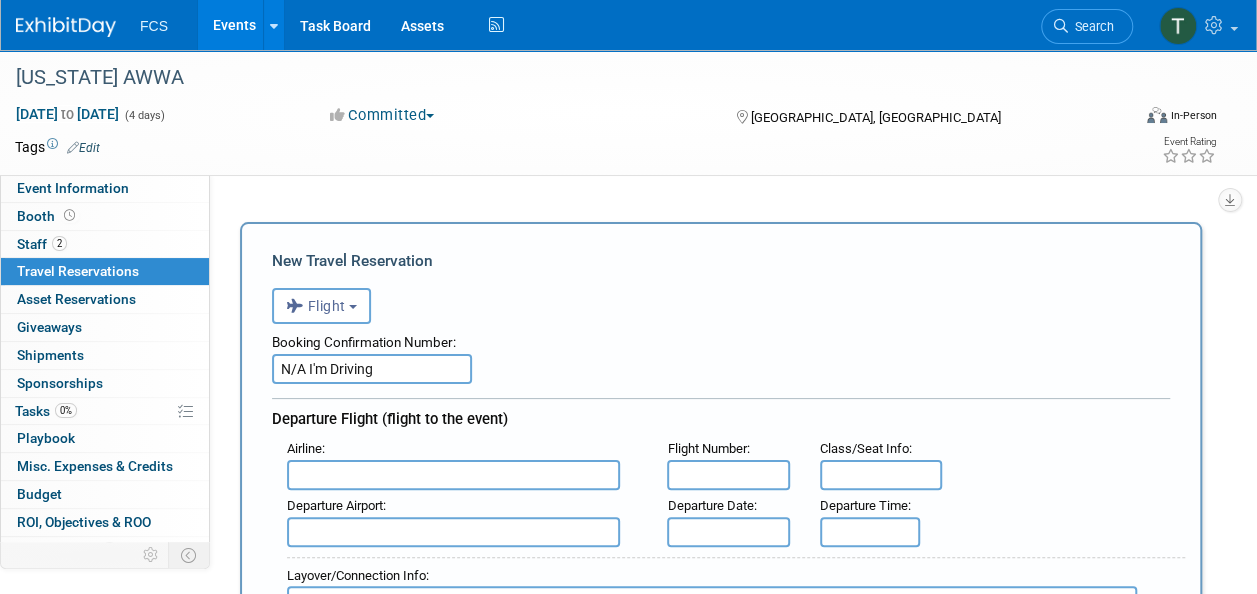 type on "N/A I'm Driving" 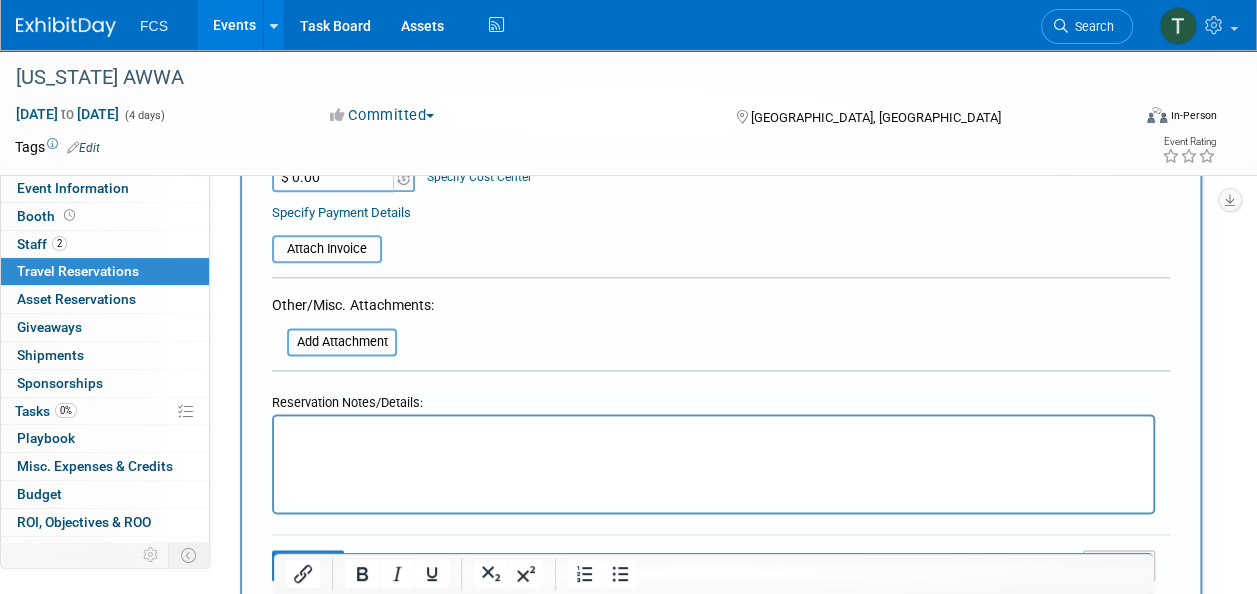 scroll, scrollTop: 1200, scrollLeft: 0, axis: vertical 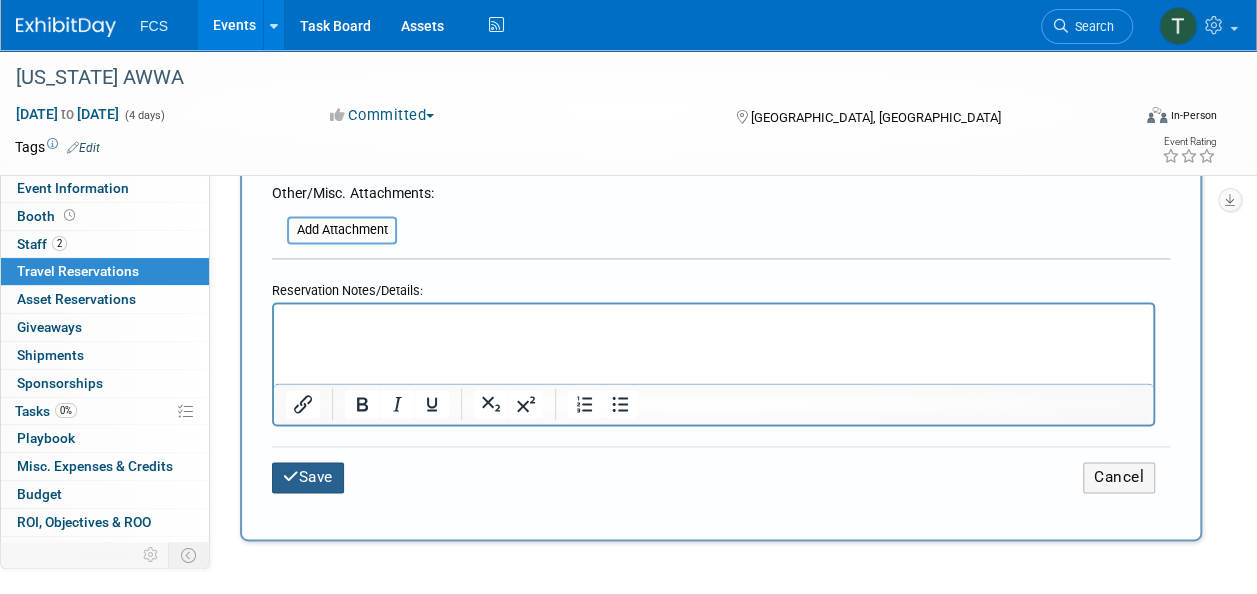 click on "Save" at bounding box center [308, 477] 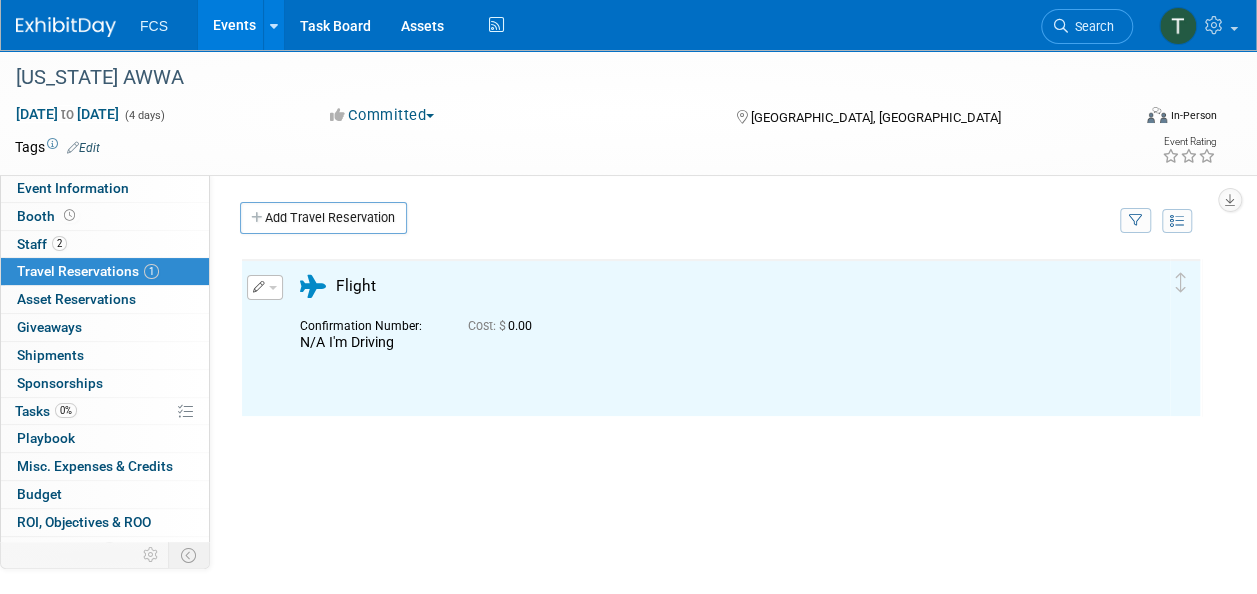 scroll, scrollTop: 0, scrollLeft: 0, axis: both 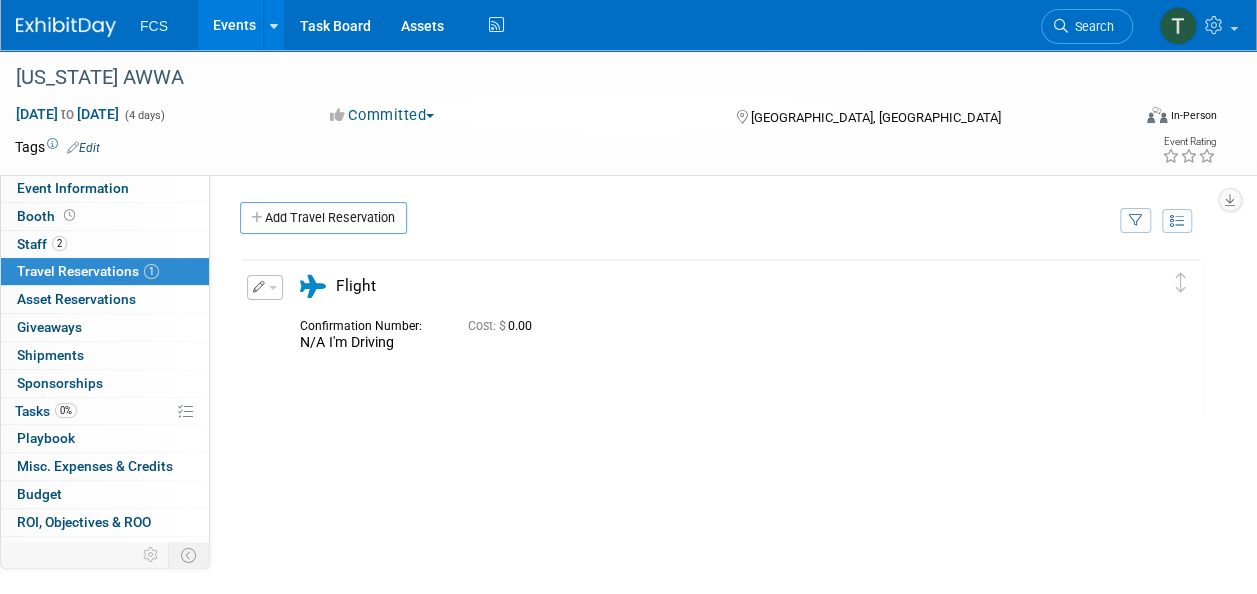 click at bounding box center [265, 287] 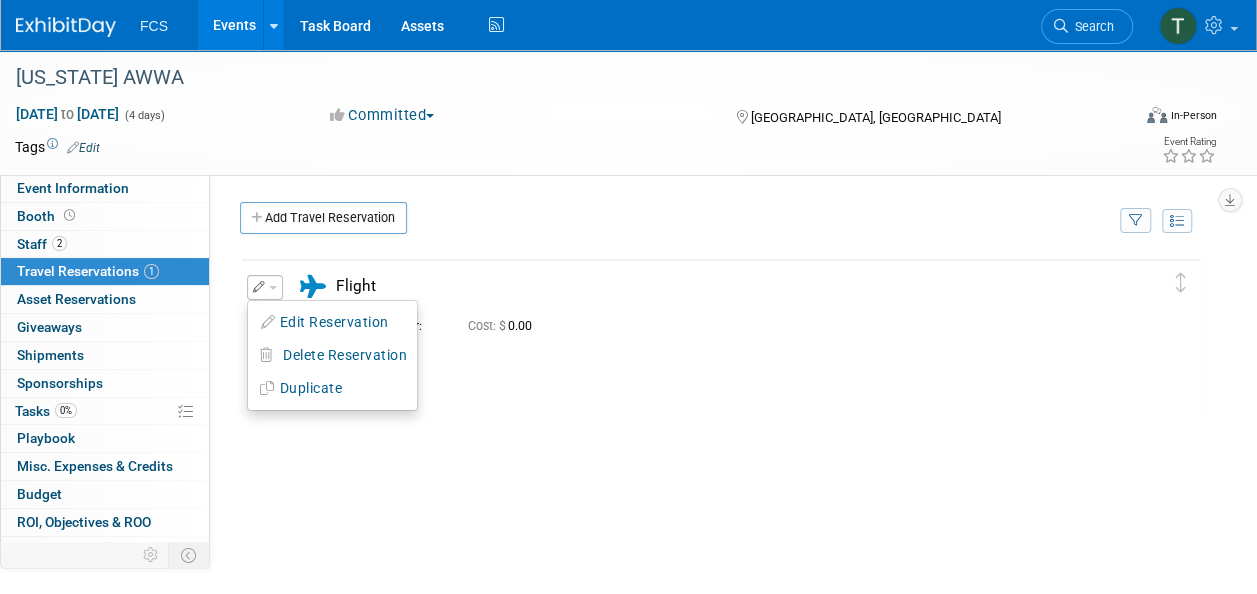 click on "Flight" at bounding box center [710, 292] 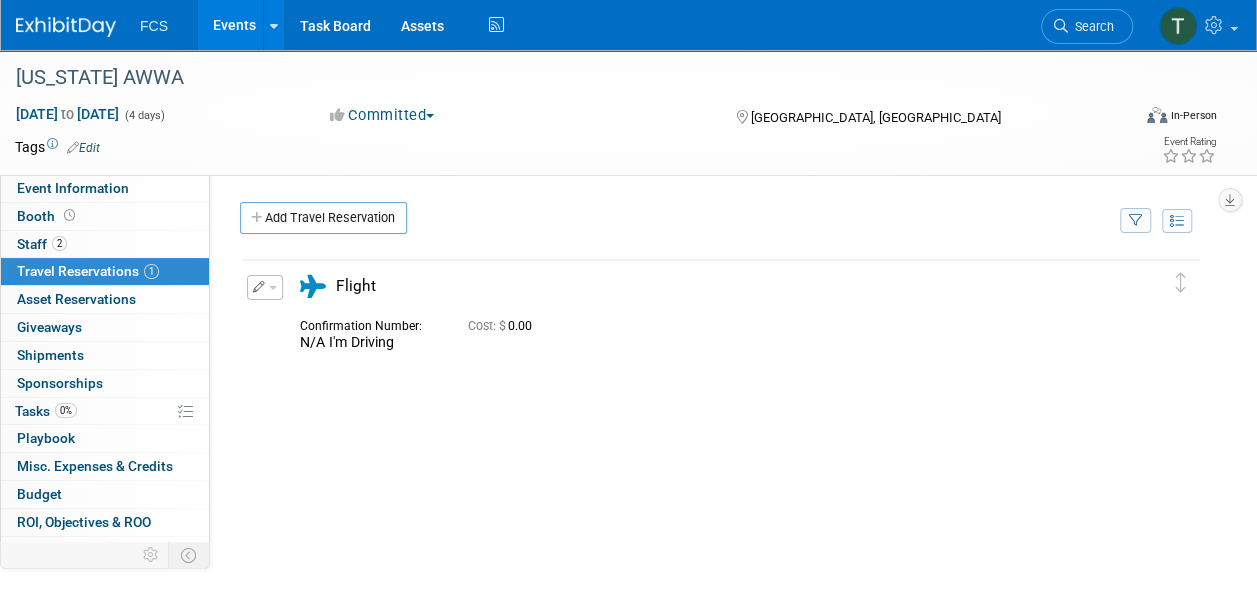click at bounding box center (273, 288) 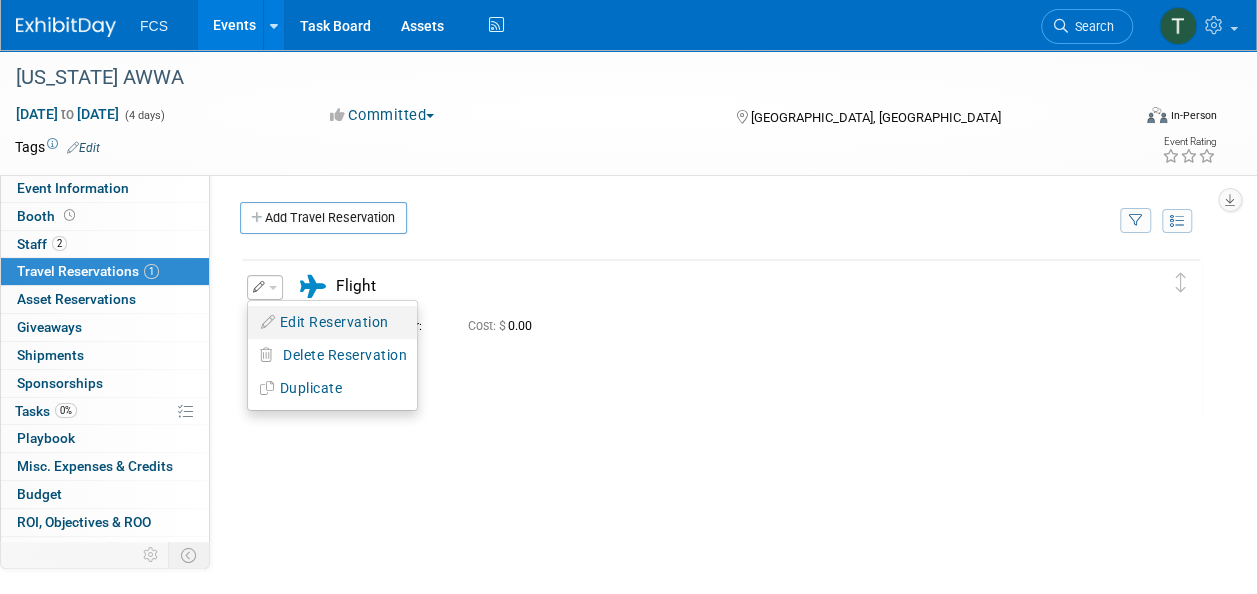 click at bounding box center [269, 322] 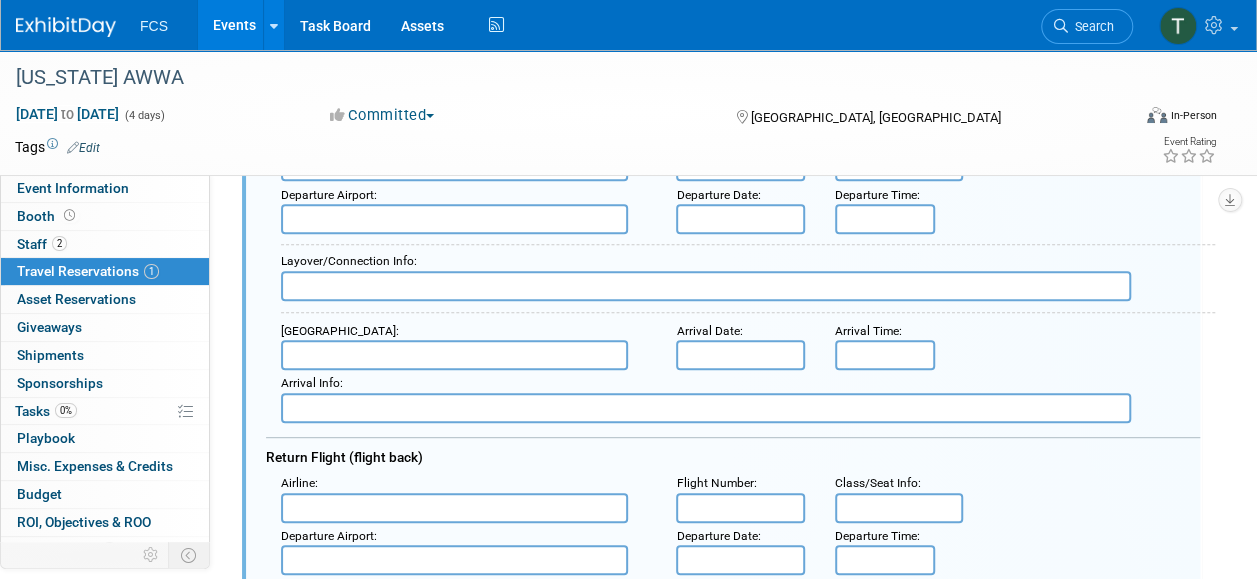 scroll, scrollTop: 0, scrollLeft: 0, axis: both 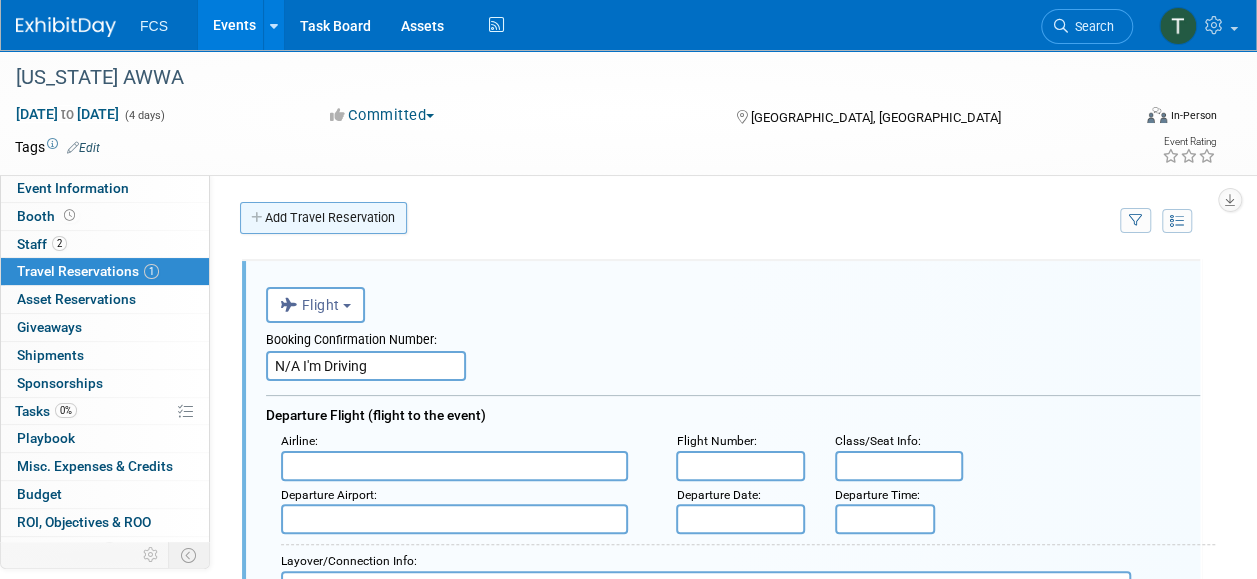 click on "Add Travel Reservation" at bounding box center [323, 218] 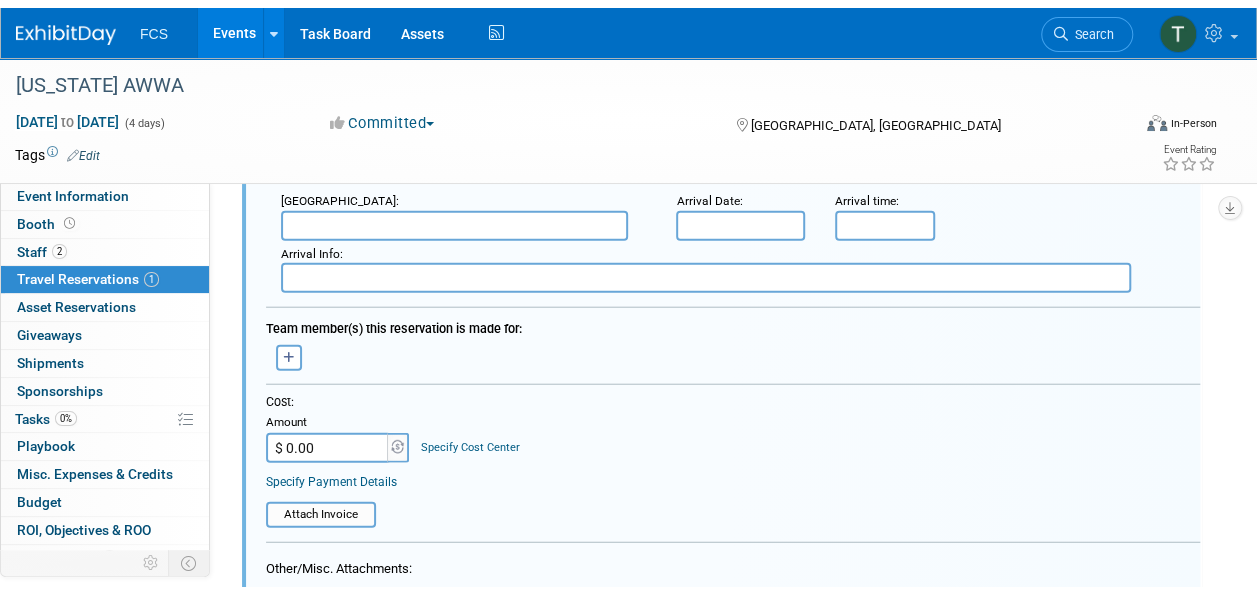 scroll, scrollTop: 2700, scrollLeft: 0, axis: vertical 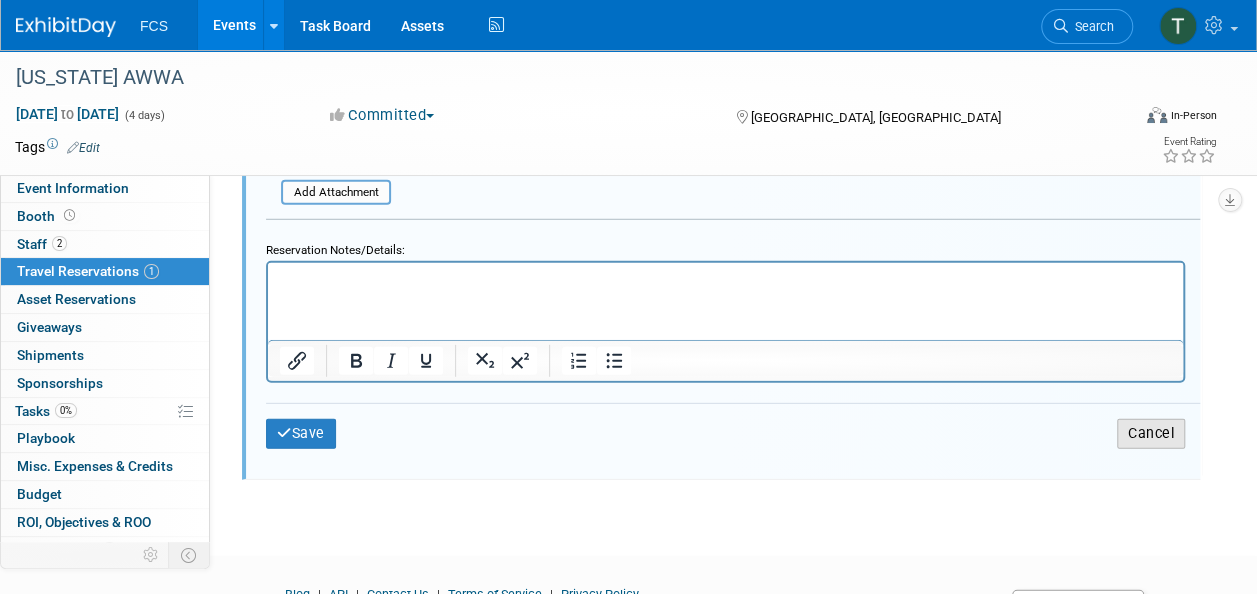 click on "Cancel" at bounding box center (1151, 433) 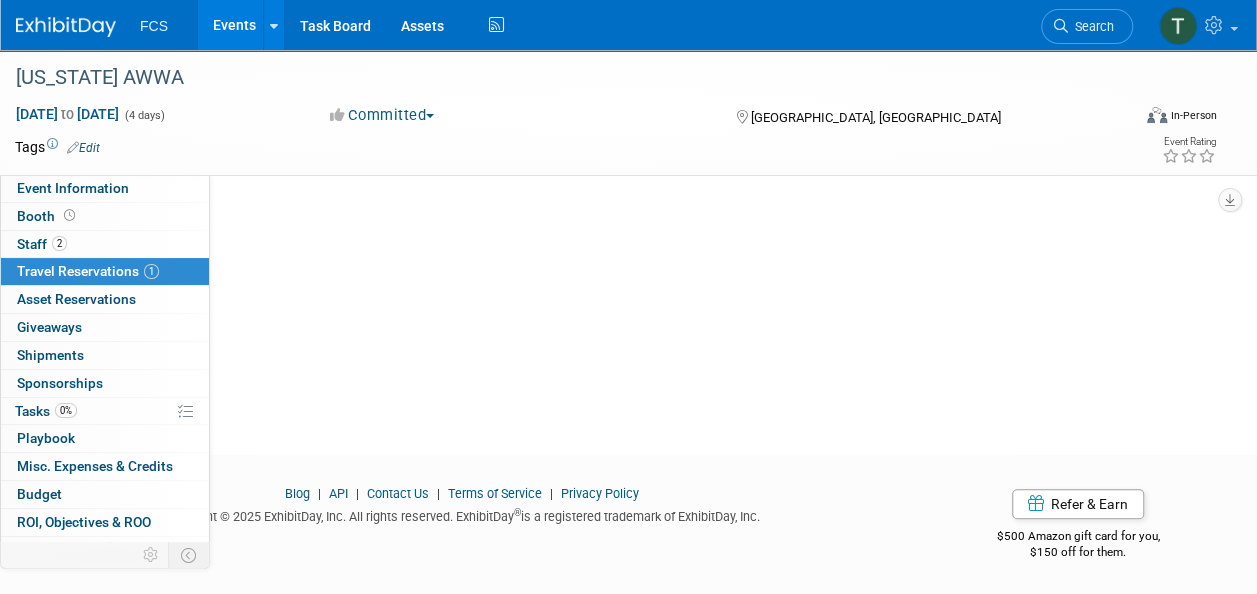 scroll, scrollTop: 0, scrollLeft: 0, axis: both 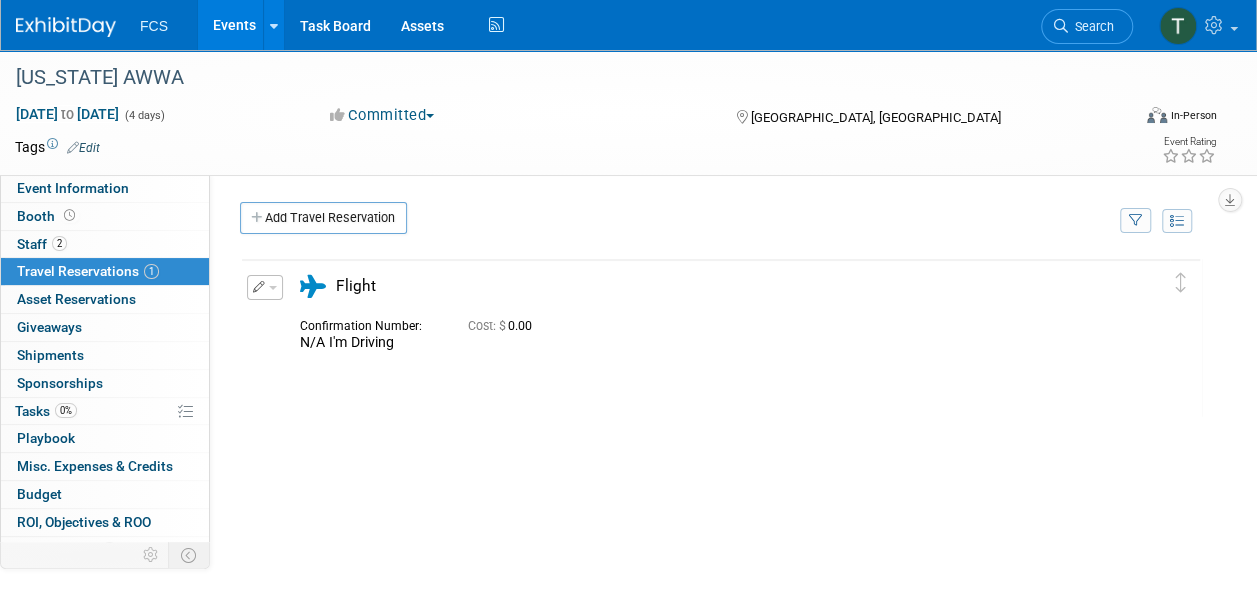 click at bounding box center (265, 287) 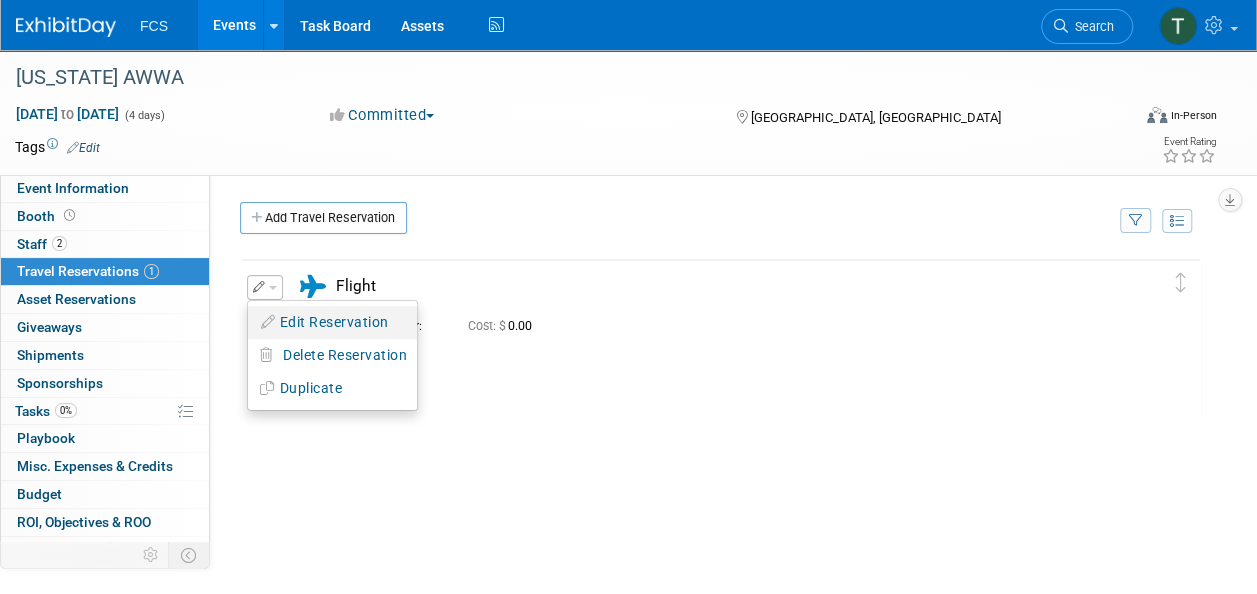 click on "Edit Reservation" at bounding box center [332, 322] 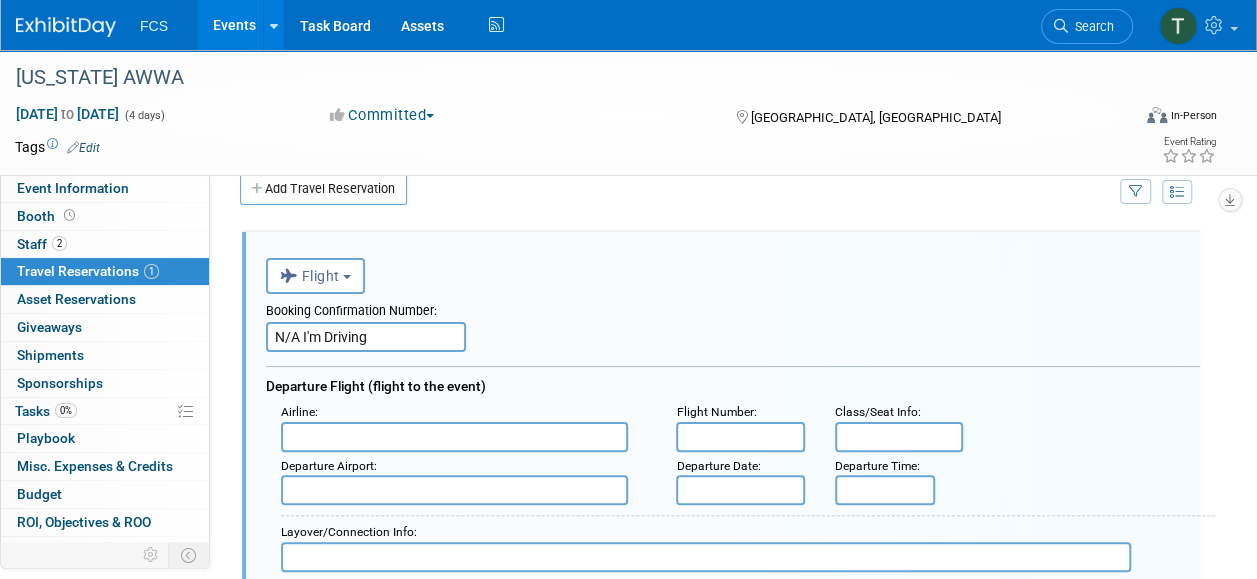 scroll, scrollTop: 32, scrollLeft: 0, axis: vertical 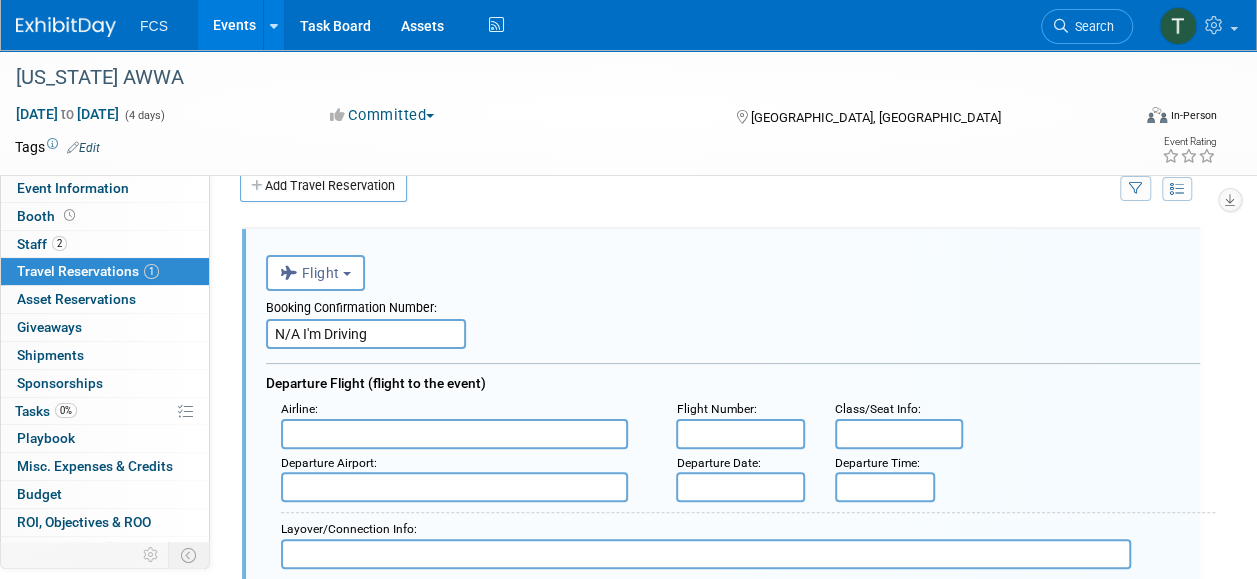 click on "N/A I'm Driving" at bounding box center [366, 334] 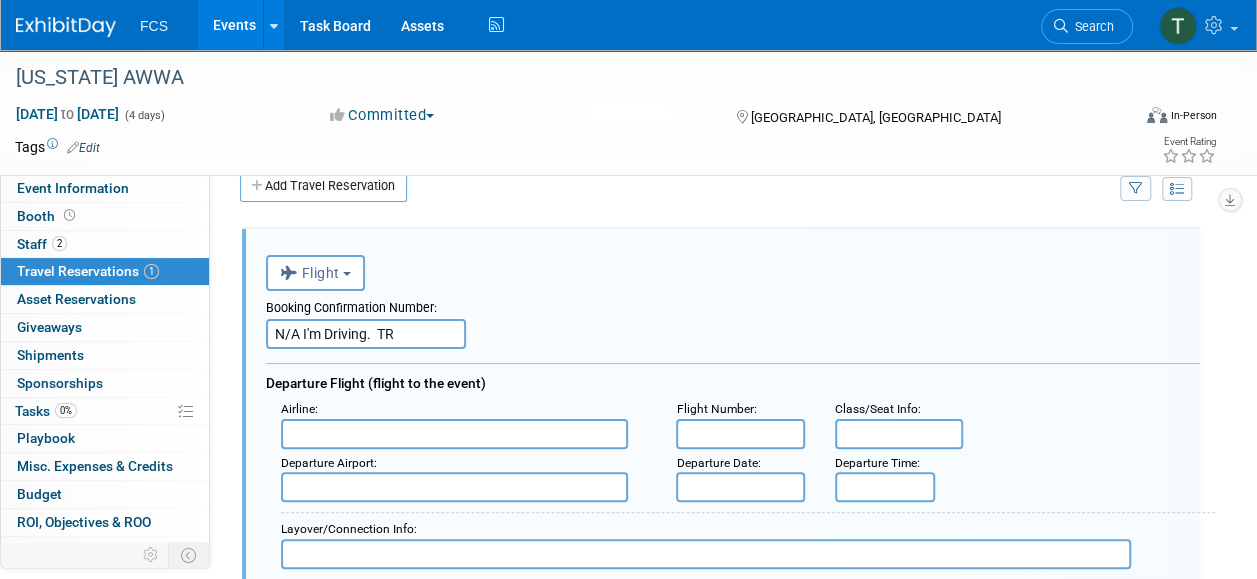 type on "N/A I'm Driving.  TR" 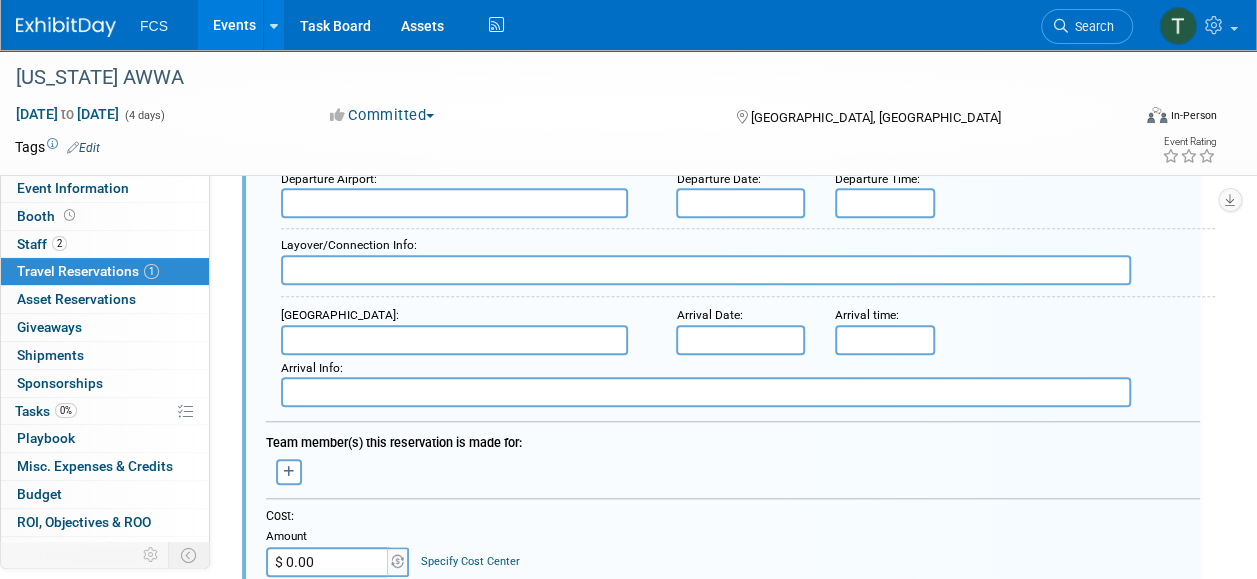 scroll, scrollTop: 700, scrollLeft: 0, axis: vertical 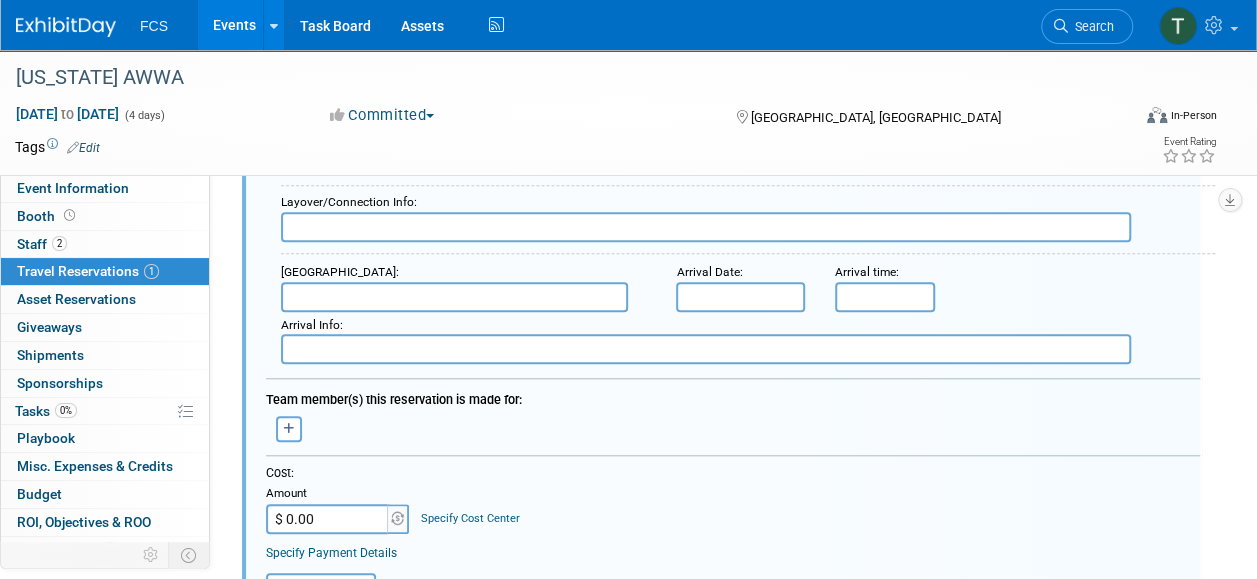 click on "Barb
remove
Beth
remove
Kevin
remove" at bounding box center (733, 426) 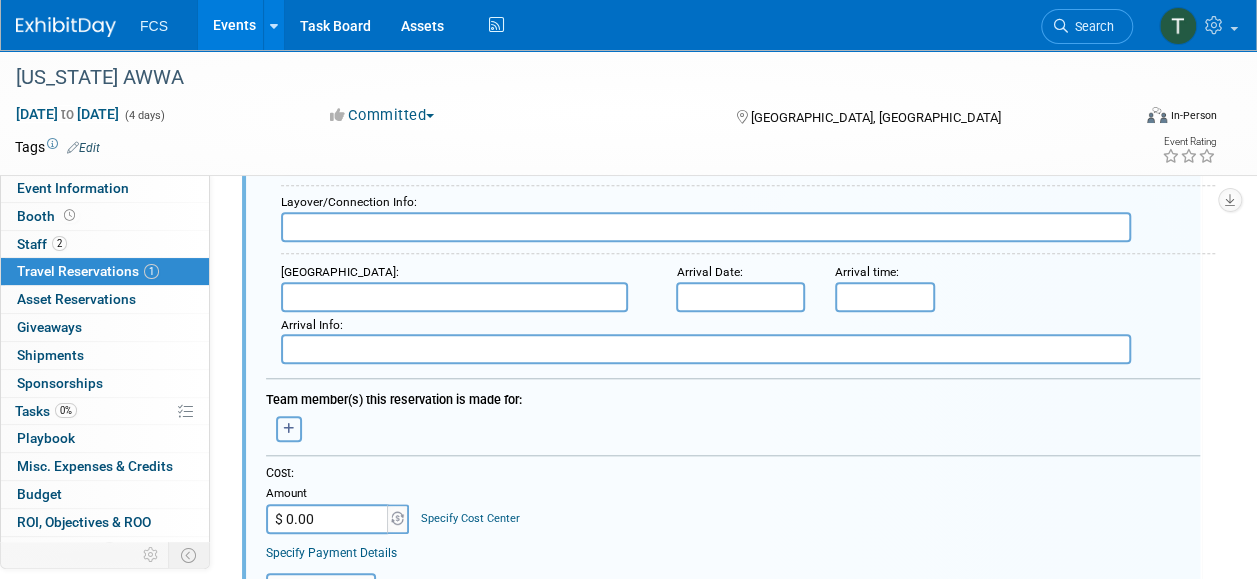 click at bounding box center (289, 429) 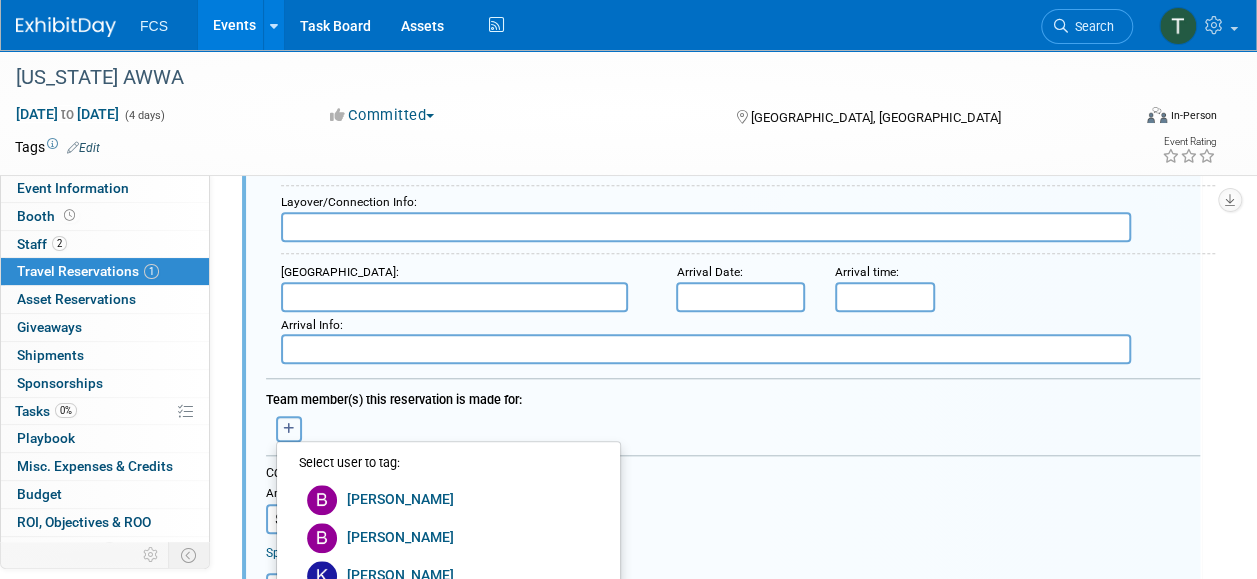 scroll, scrollTop: 900, scrollLeft: 0, axis: vertical 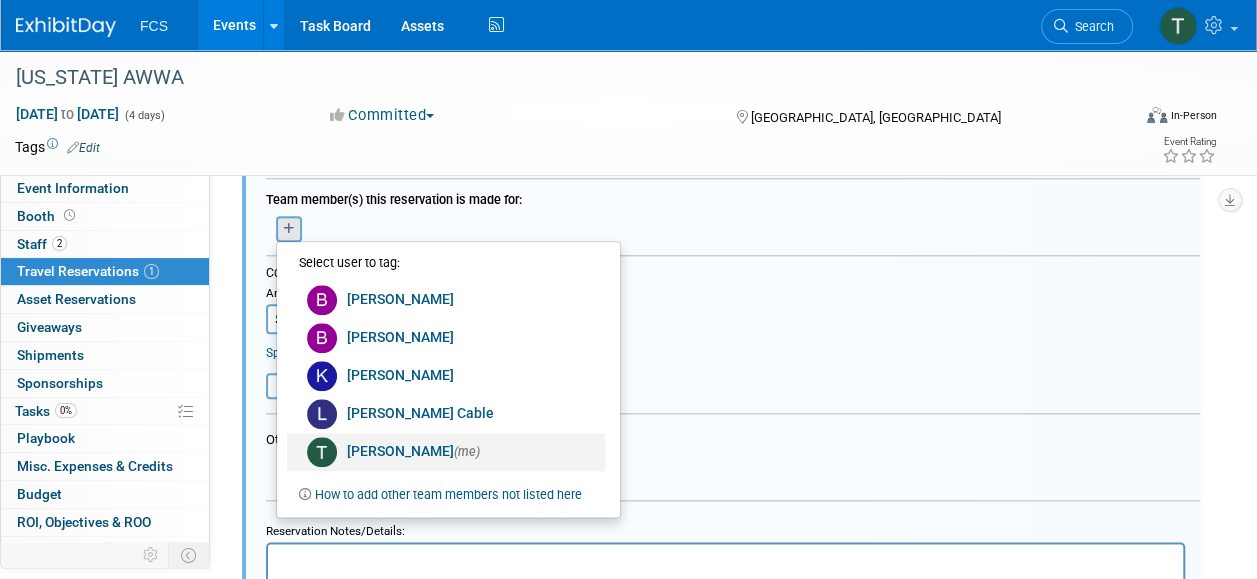 click on "Tommy Raye
(me)" at bounding box center (446, 452) 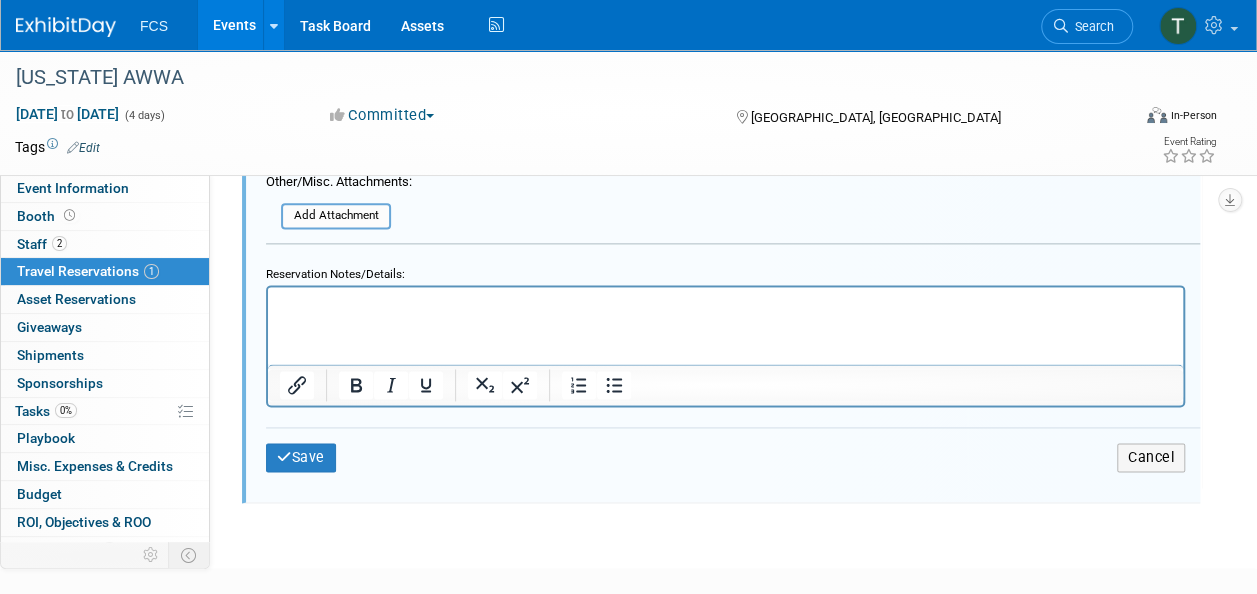 scroll, scrollTop: 1200, scrollLeft: 0, axis: vertical 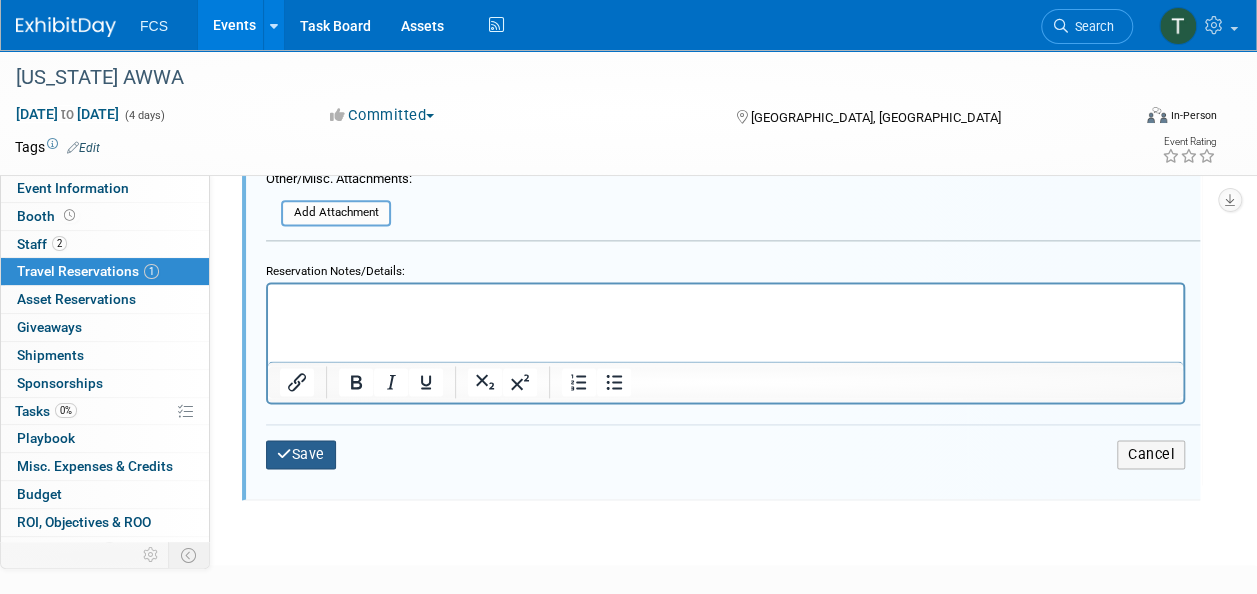 click on "Save" at bounding box center [301, 454] 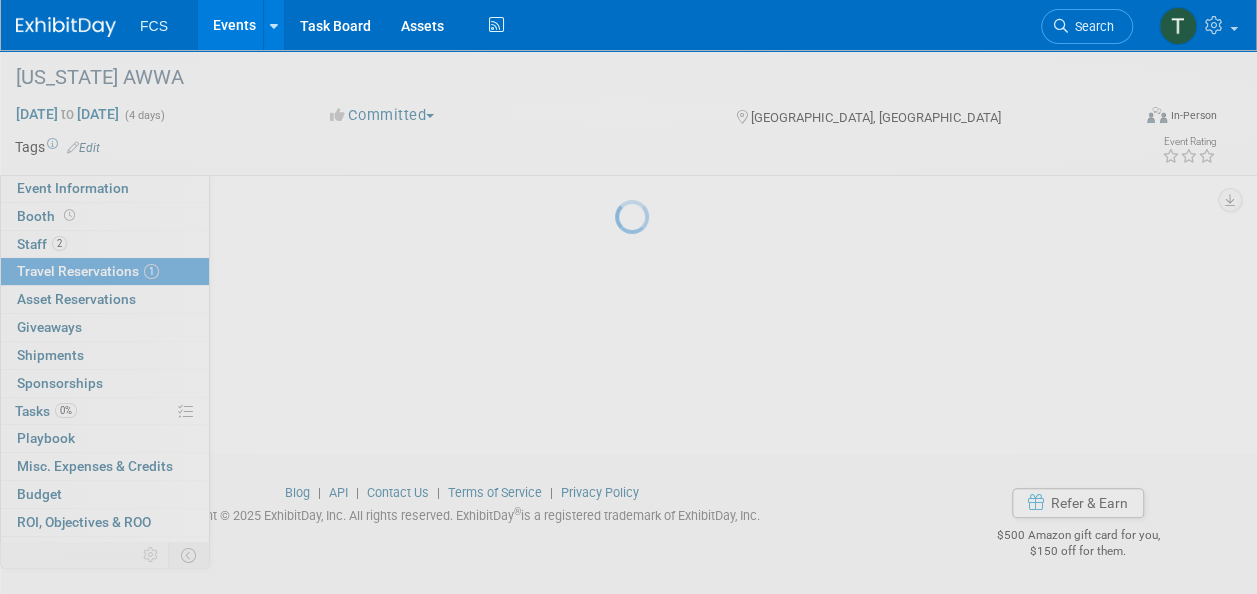 scroll, scrollTop: 480, scrollLeft: 0, axis: vertical 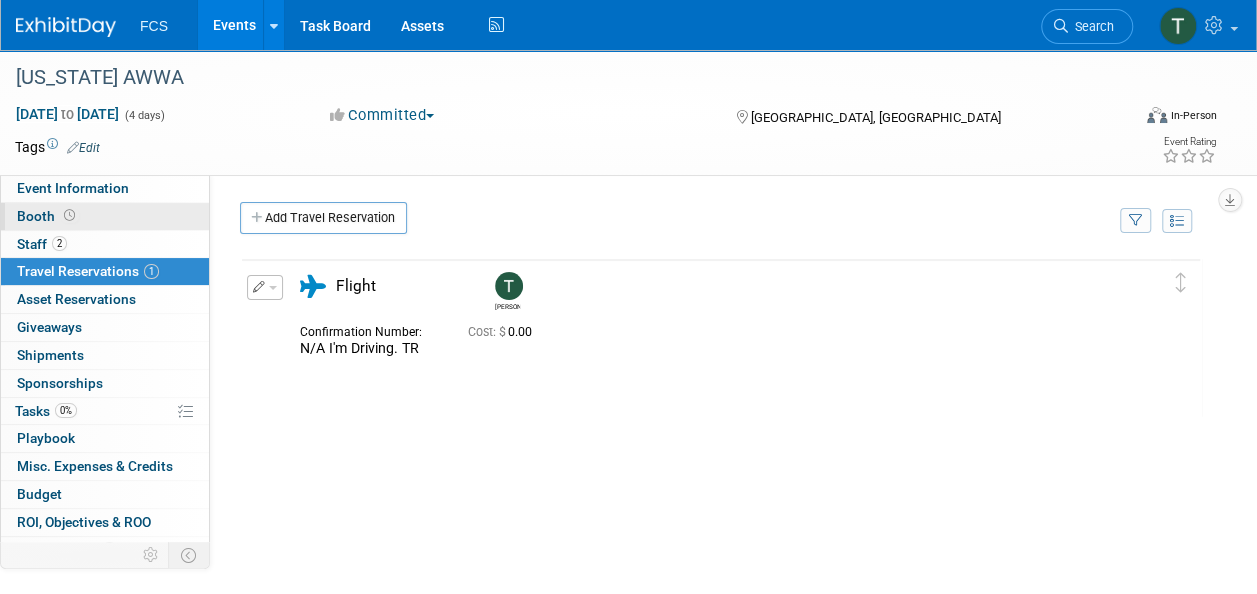 click on "Booth" at bounding box center (48, 216) 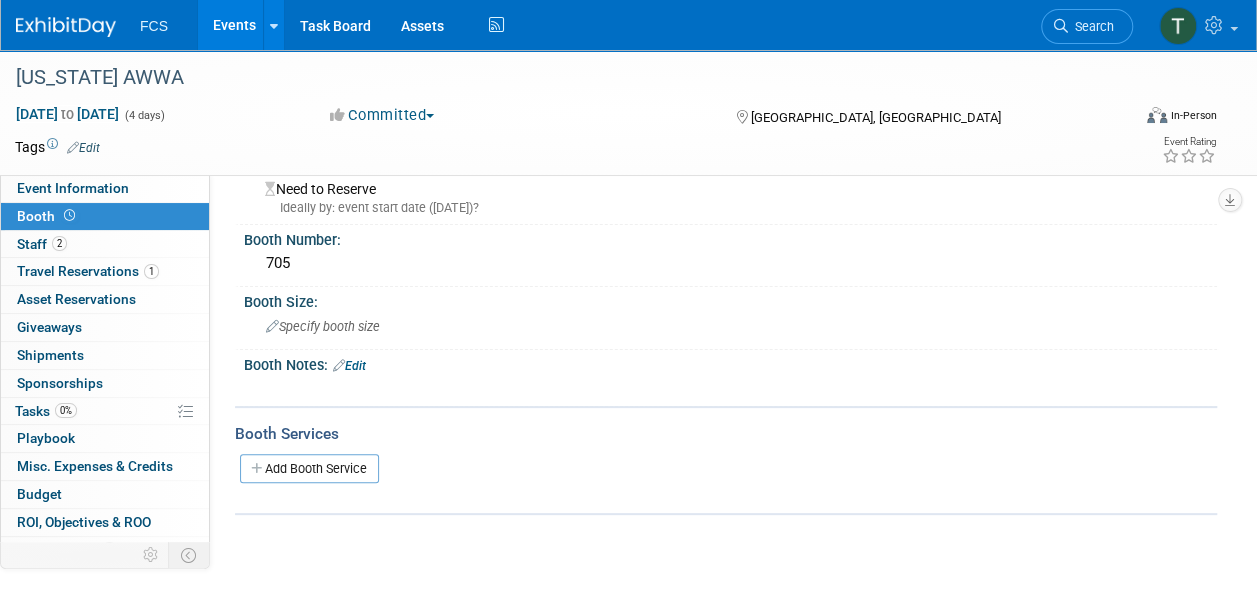 scroll, scrollTop: 0, scrollLeft: 0, axis: both 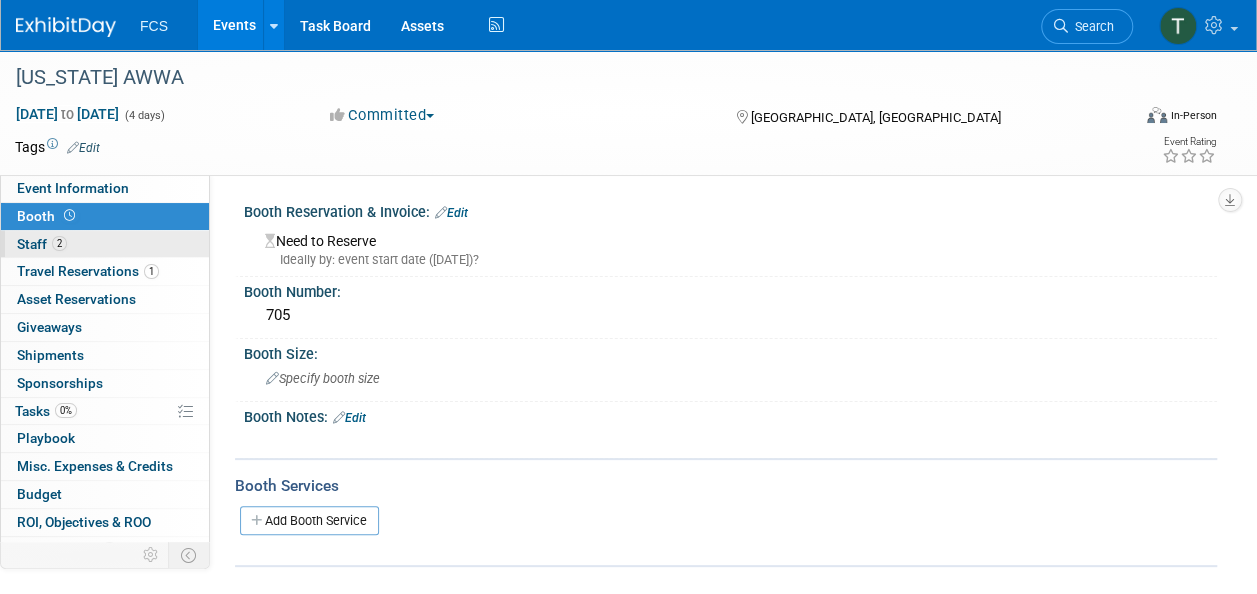 click on "Staff 2" at bounding box center [42, 244] 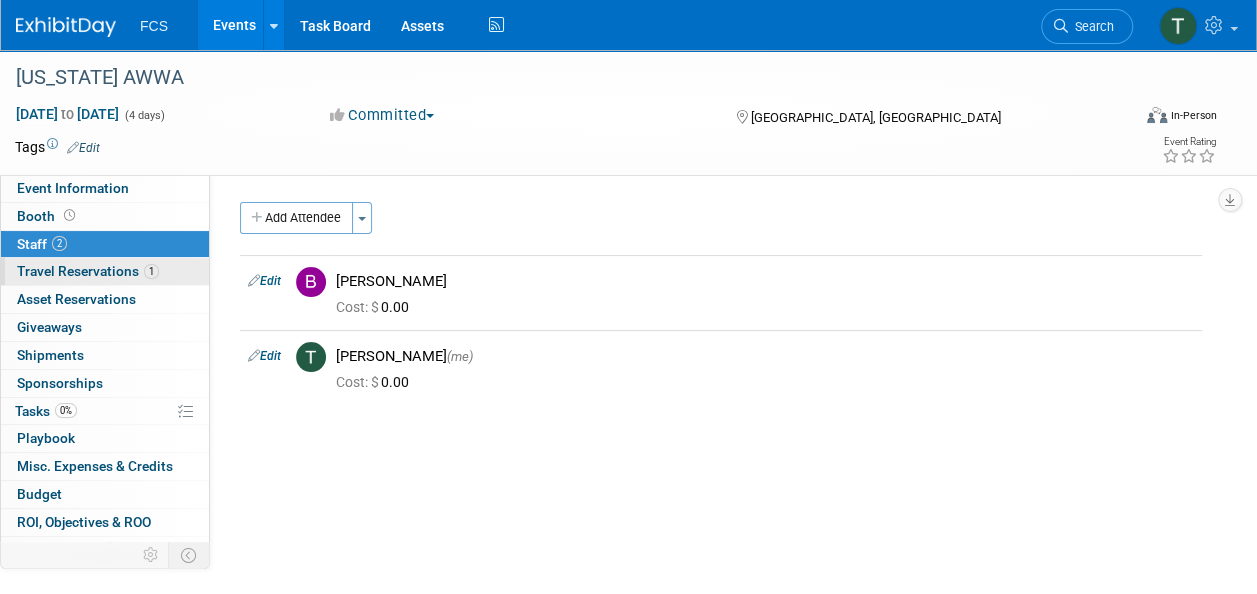 click on "Travel Reservations 1" at bounding box center [88, 271] 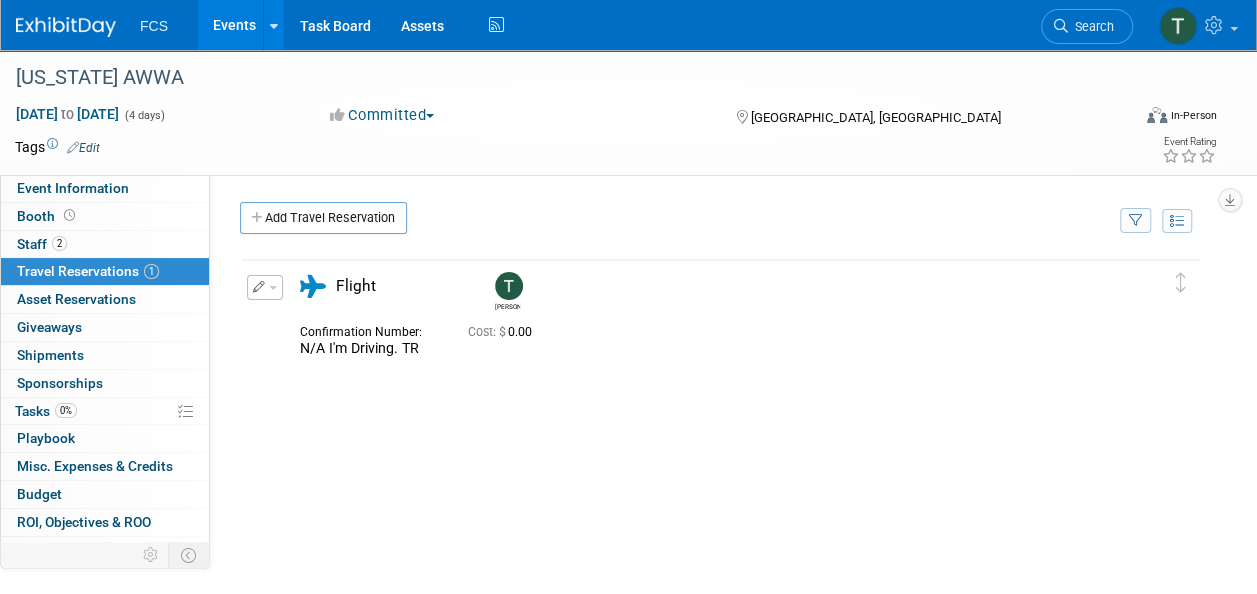 scroll, scrollTop: 0, scrollLeft: 0, axis: both 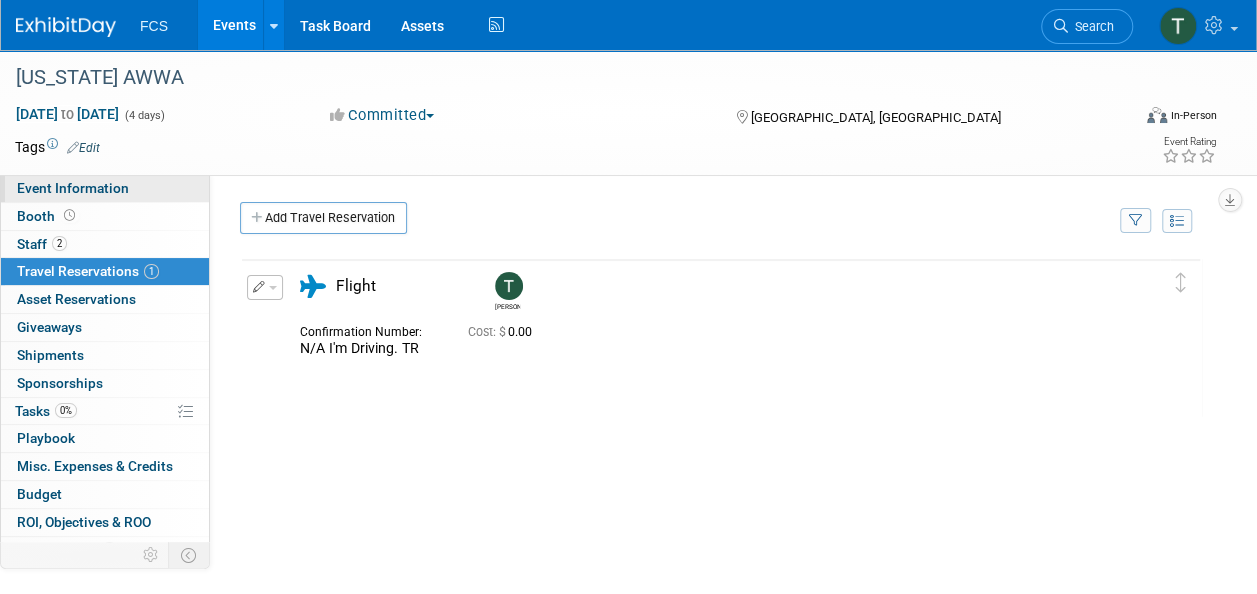 click on "Event Information" at bounding box center [73, 188] 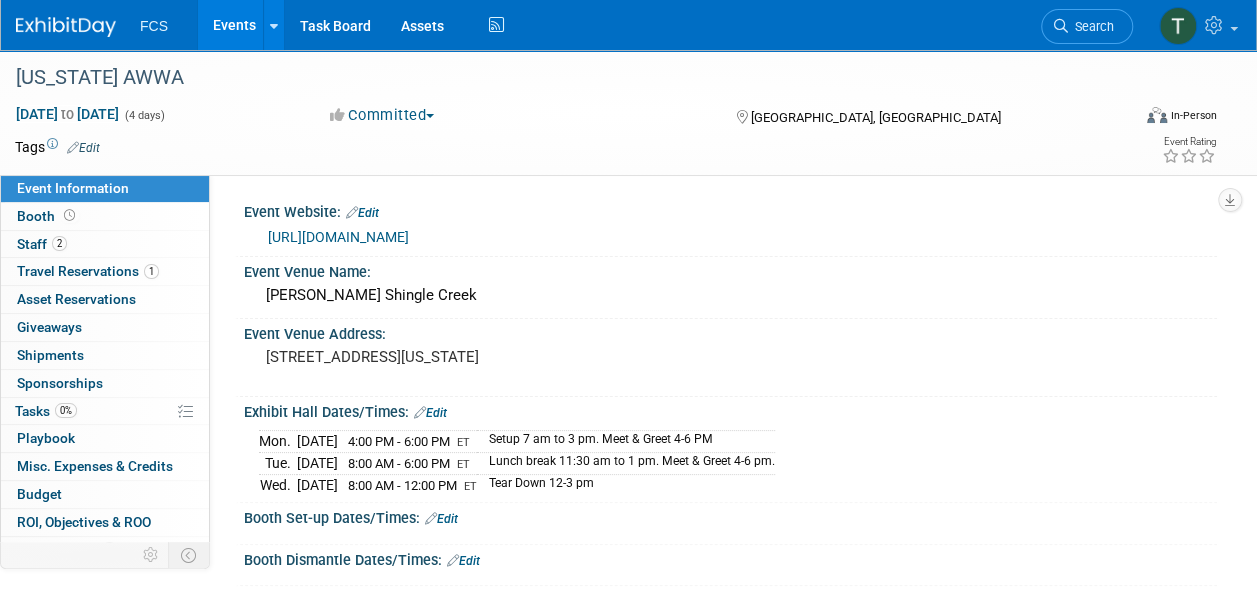 scroll, scrollTop: 100, scrollLeft: 0, axis: vertical 